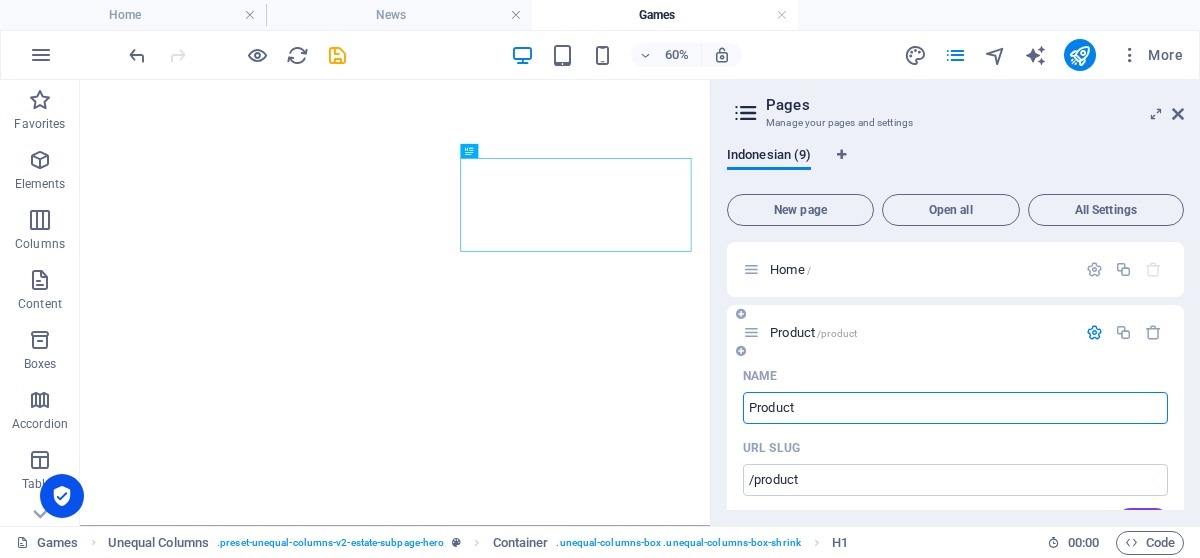 scroll, scrollTop: 0, scrollLeft: 0, axis: both 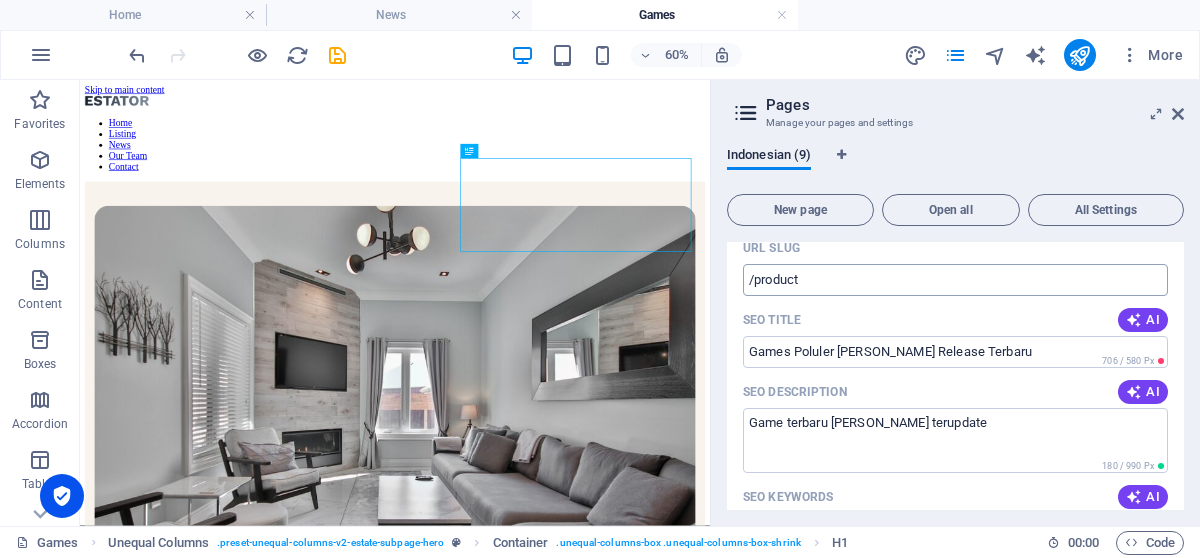 click on "/product" at bounding box center [955, 280] 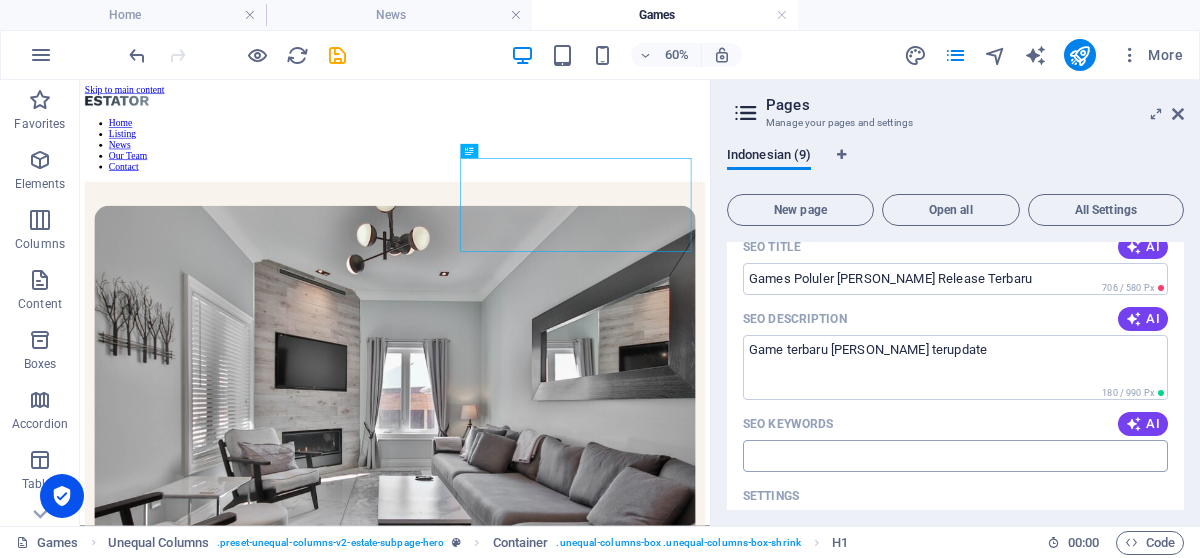 scroll, scrollTop: 333, scrollLeft: 0, axis: vertical 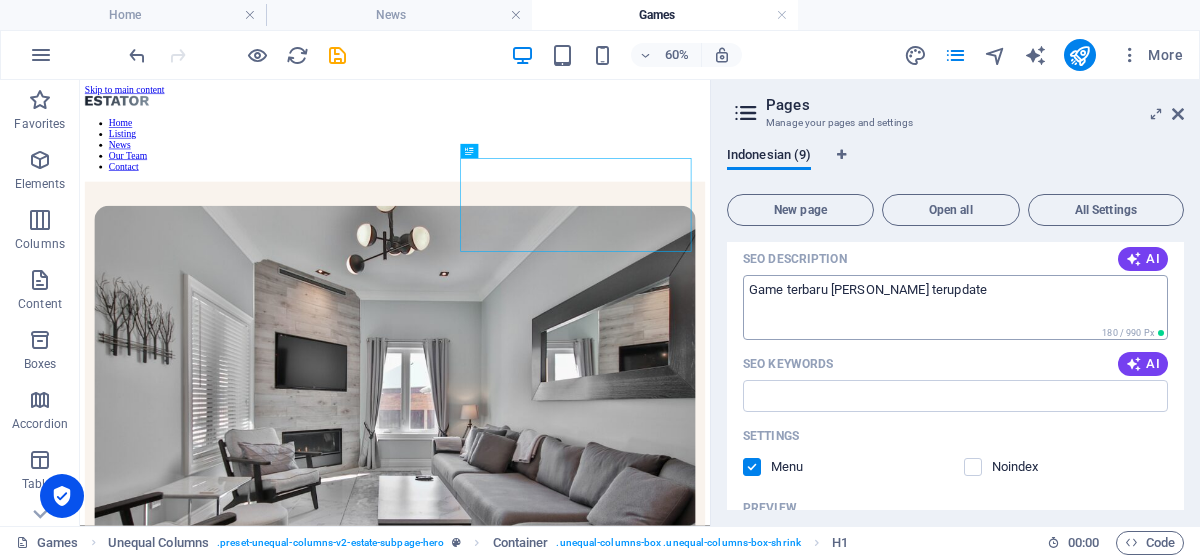 type on "/products" 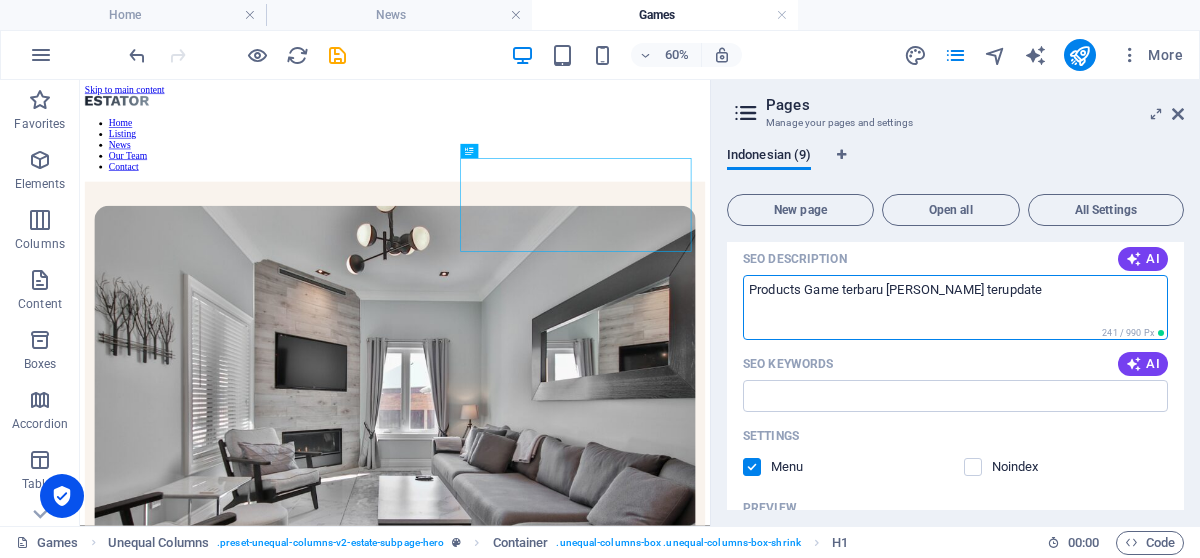 drag, startPoint x: 980, startPoint y: 289, endPoint x: 1029, endPoint y: 292, distance: 49.09175 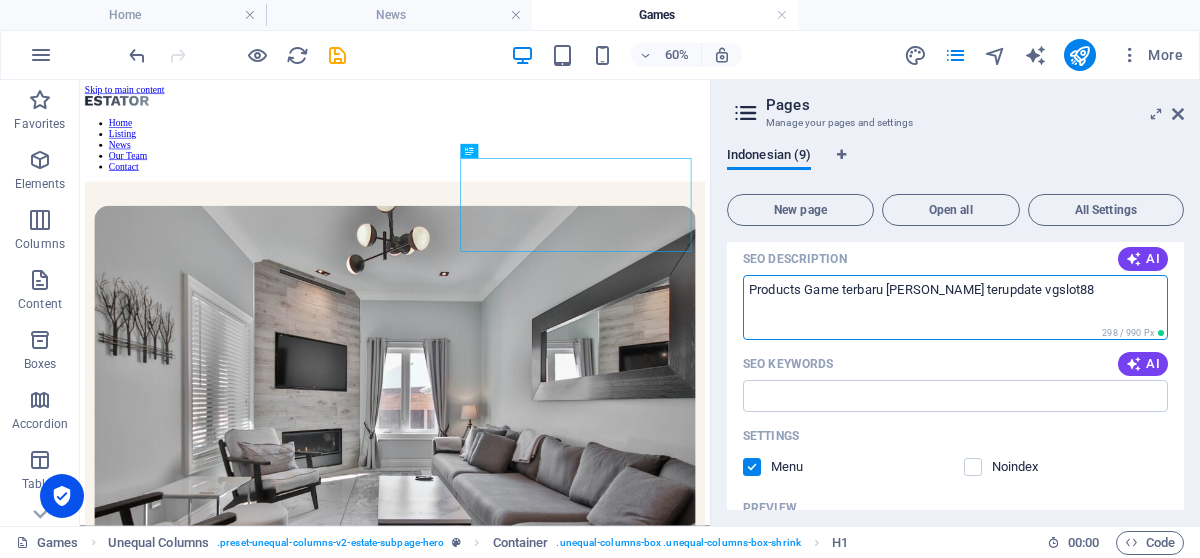 click on "Products Game terbaru [PERSON_NAME] terupdate vgslot88" at bounding box center [955, 307] 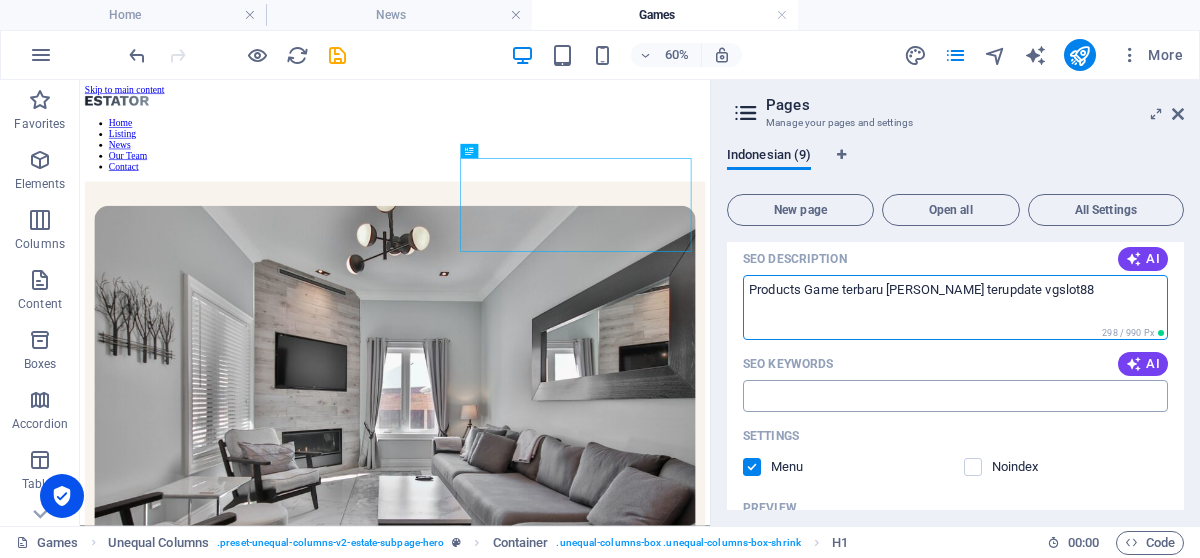 type on "Products Game terbaru [PERSON_NAME] terupdate vgslot88" 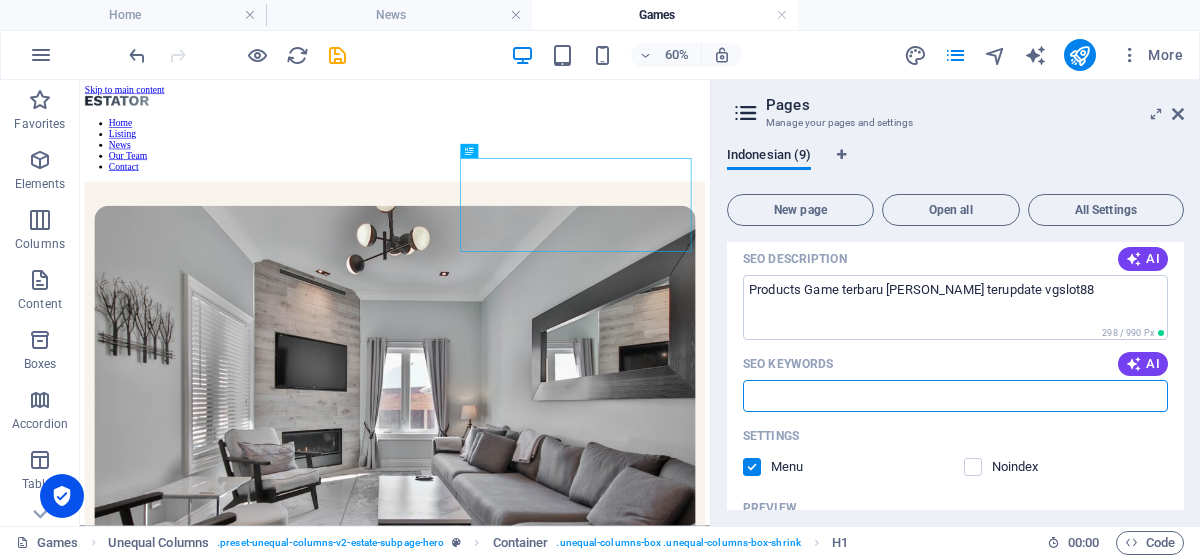 click on "SEO Keywords" at bounding box center (955, 396) 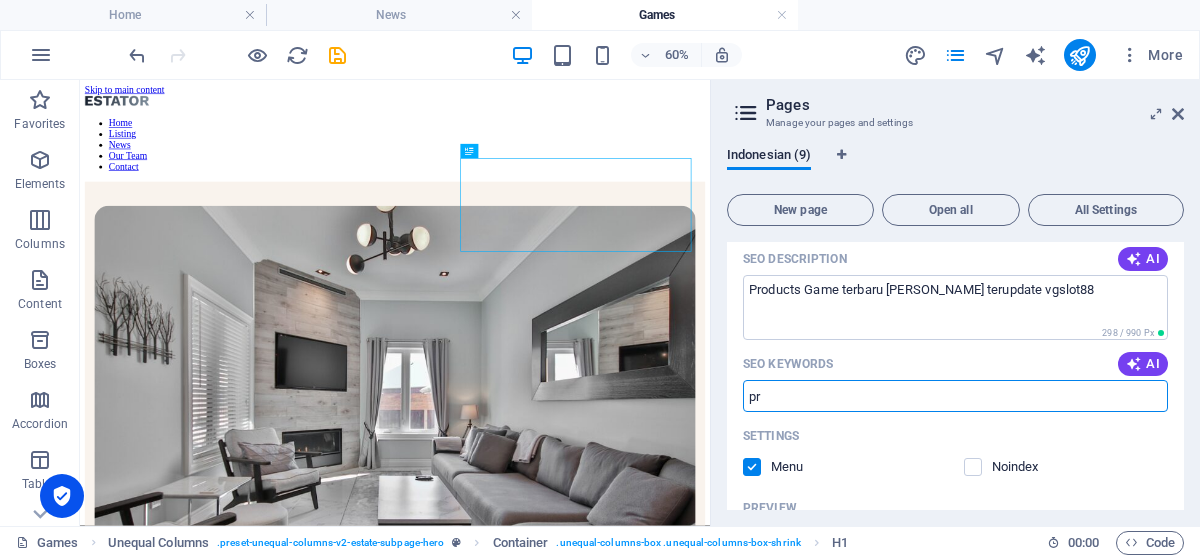 type on "p" 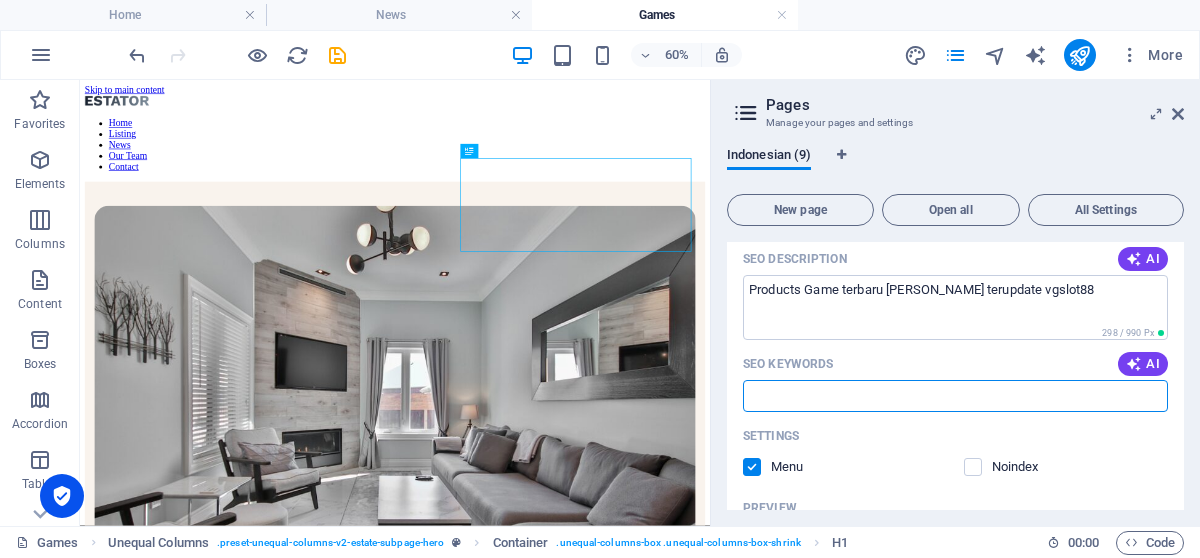 click on "SEO Keywords" at bounding box center (955, 396) 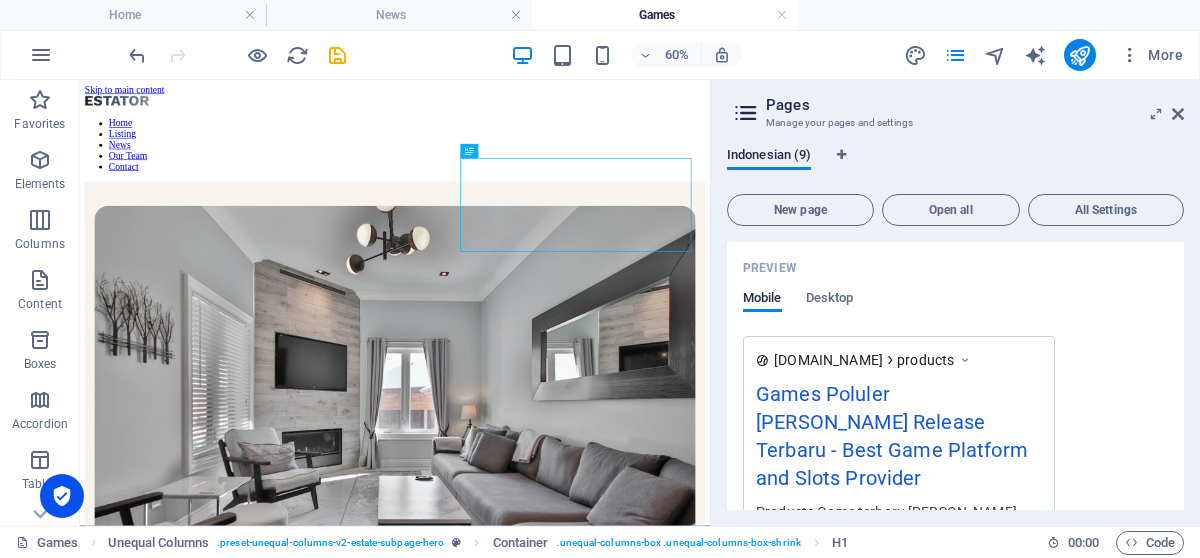 scroll, scrollTop: 600, scrollLeft: 0, axis: vertical 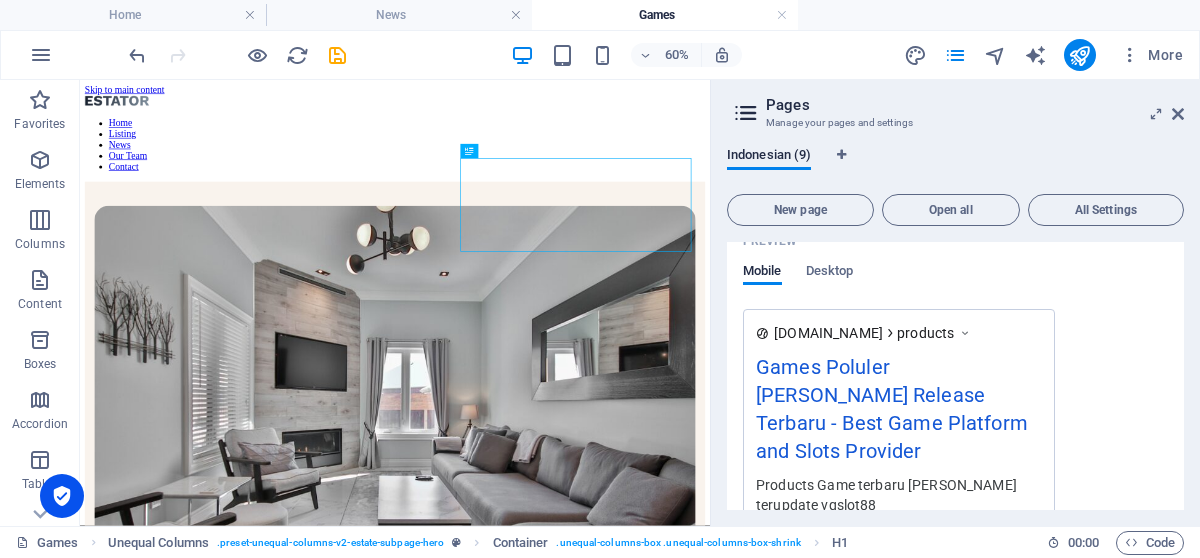 type on "game terbaru" 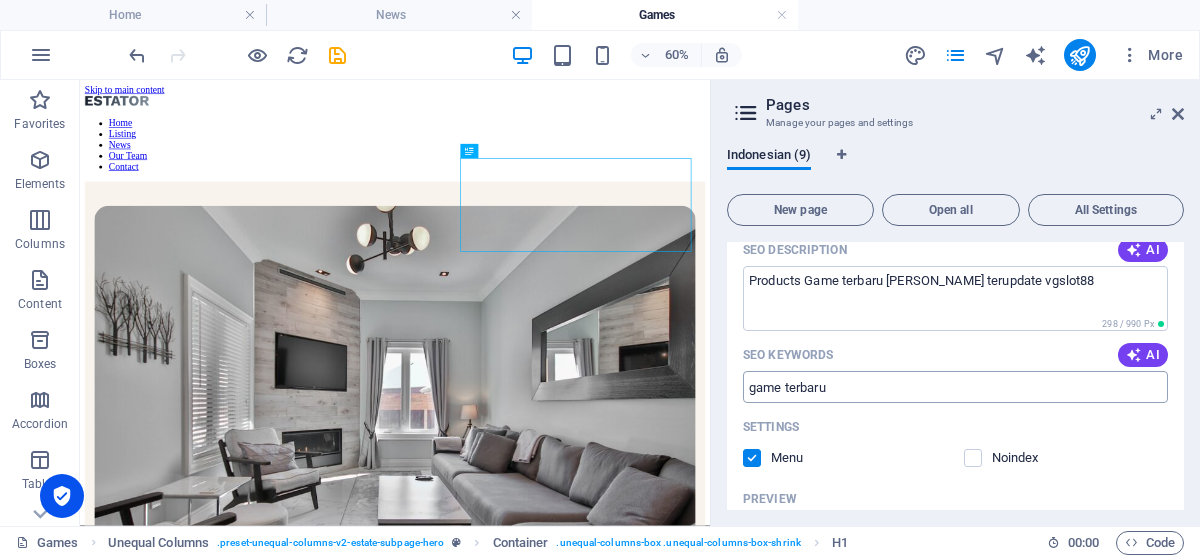scroll, scrollTop: 266, scrollLeft: 0, axis: vertical 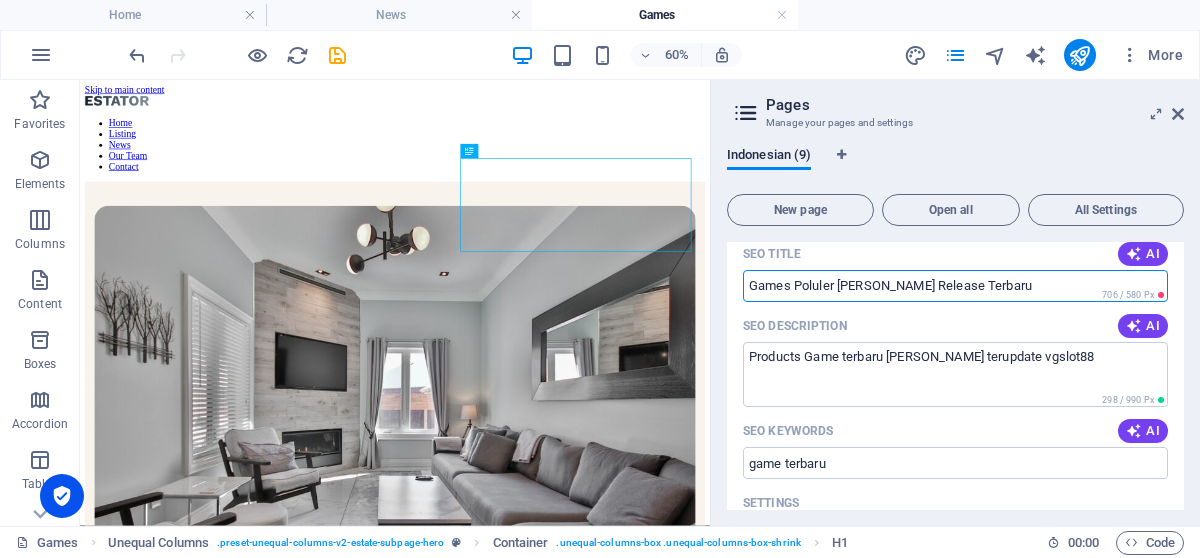click on "Games Poluler [PERSON_NAME] Release Terbaru" at bounding box center (955, 286) 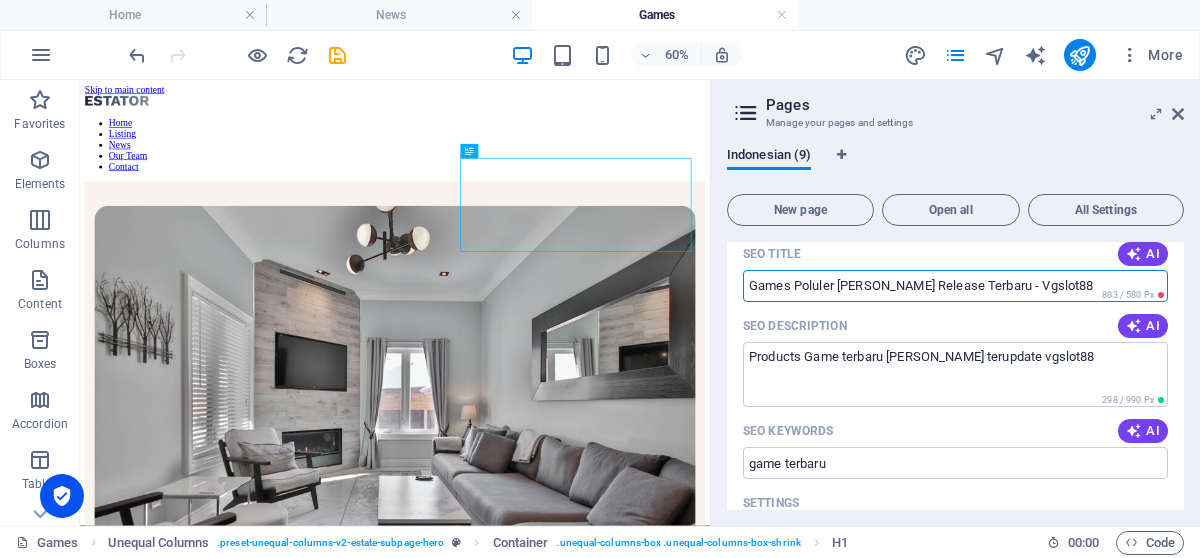 drag, startPoint x: 1033, startPoint y: 280, endPoint x: 738, endPoint y: 283, distance: 295.01526 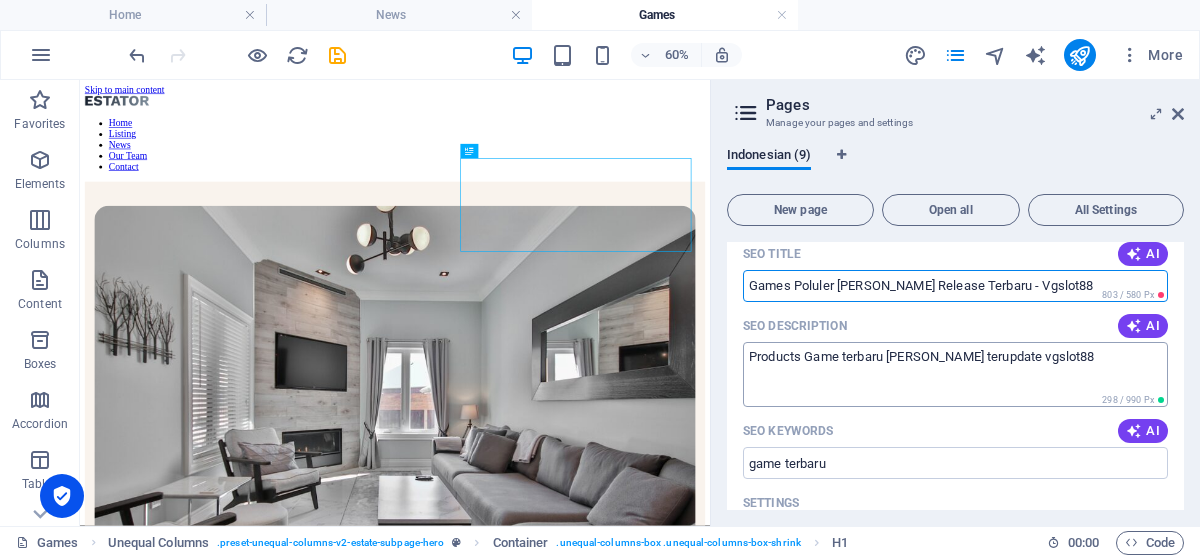 type on "Games Poluler [PERSON_NAME] Release Terbaru - Vgslot88" 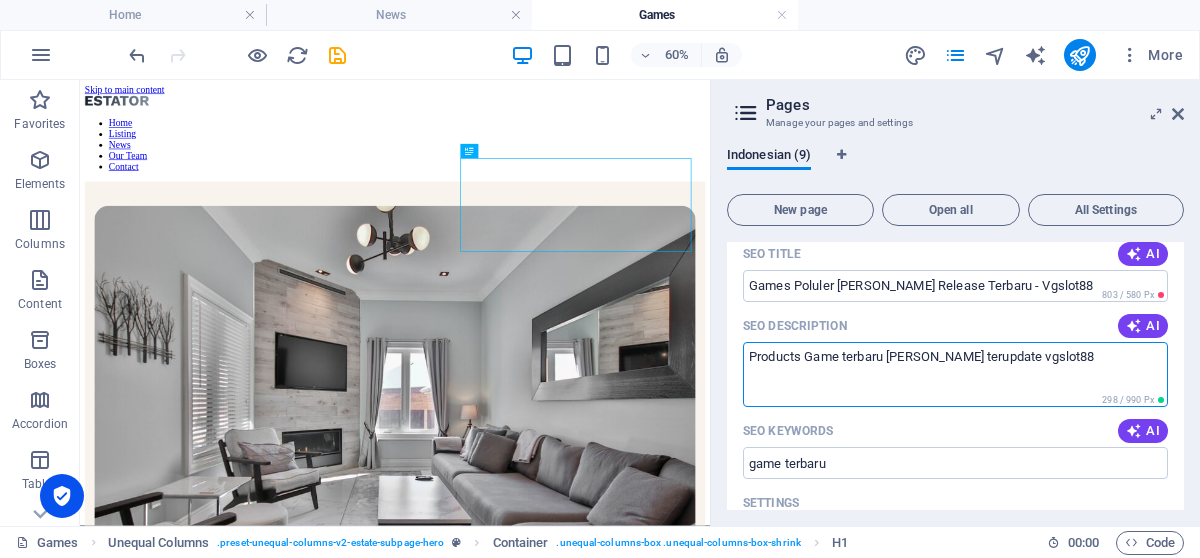 click on "Products Game terbaru [PERSON_NAME] terupdate vgslot88" at bounding box center [955, 374] 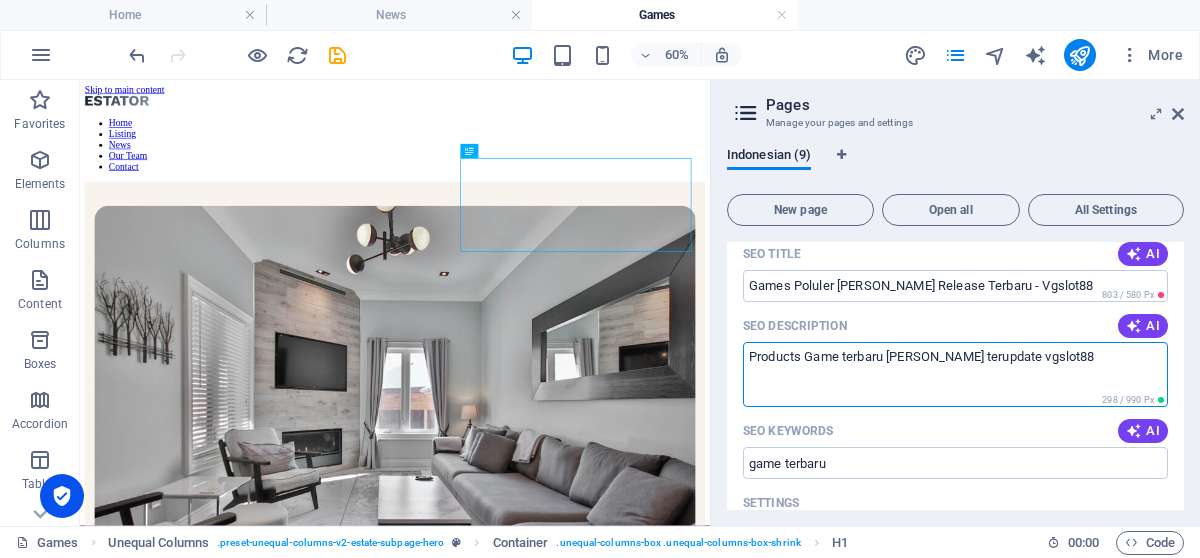drag, startPoint x: 1050, startPoint y: 358, endPoint x: 735, endPoint y: 361, distance: 315.01428 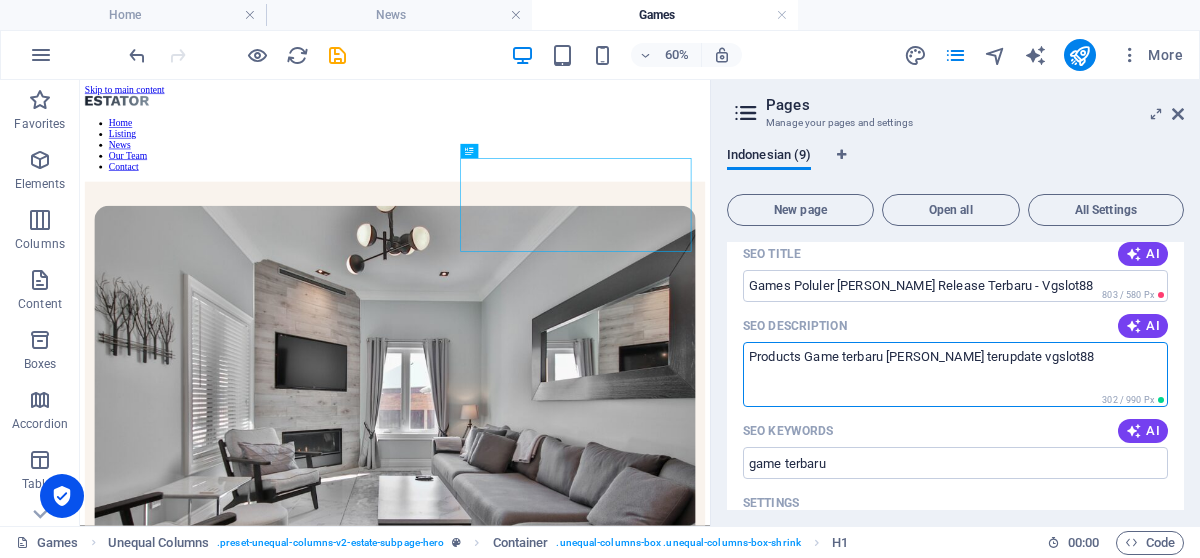 drag, startPoint x: 1131, startPoint y: 436, endPoint x: 872, endPoint y: 457, distance: 259.84995 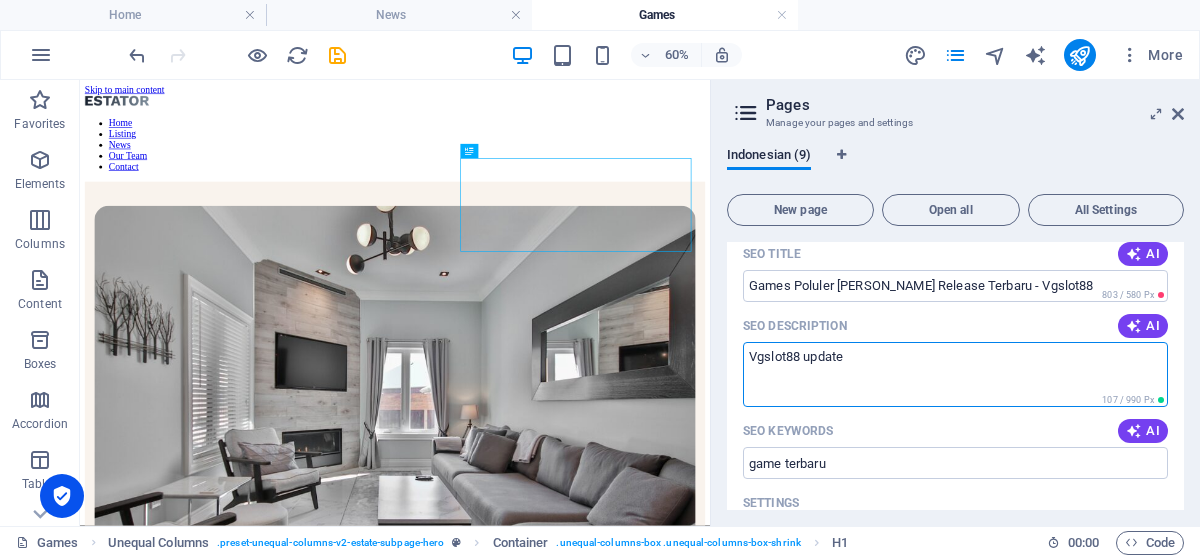 click on "Vgslot88 update" at bounding box center (955, 374) 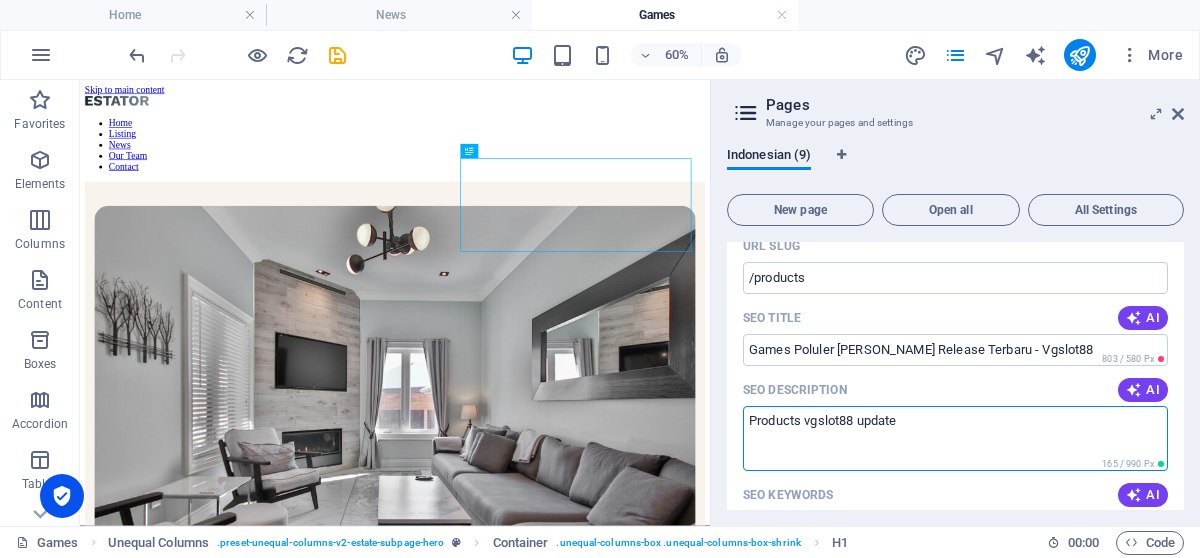 scroll, scrollTop: 200, scrollLeft: 0, axis: vertical 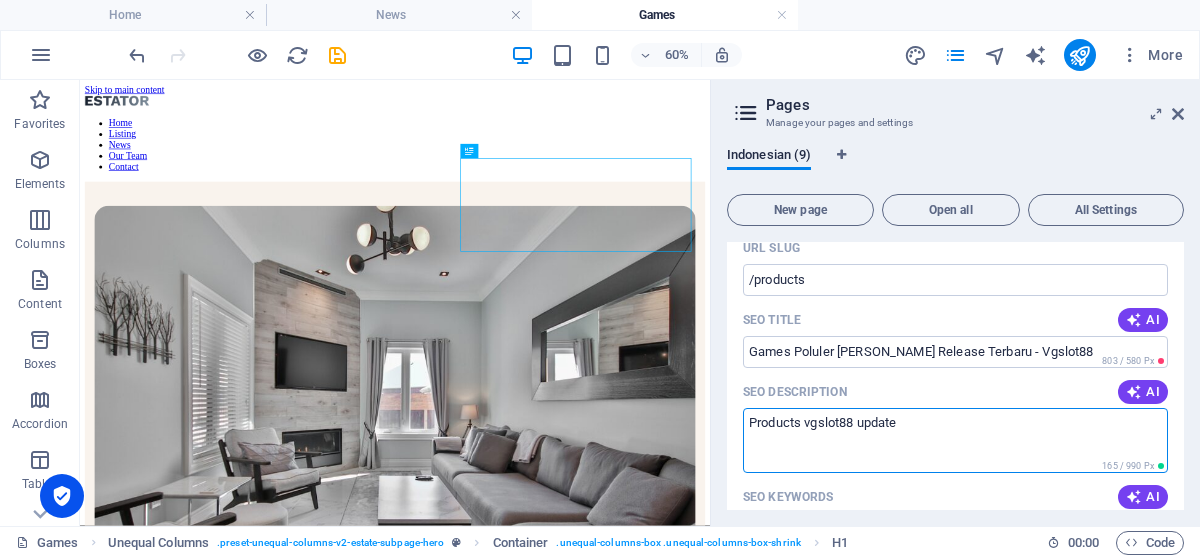 click on "Products vgslot88 update" at bounding box center (955, 440) 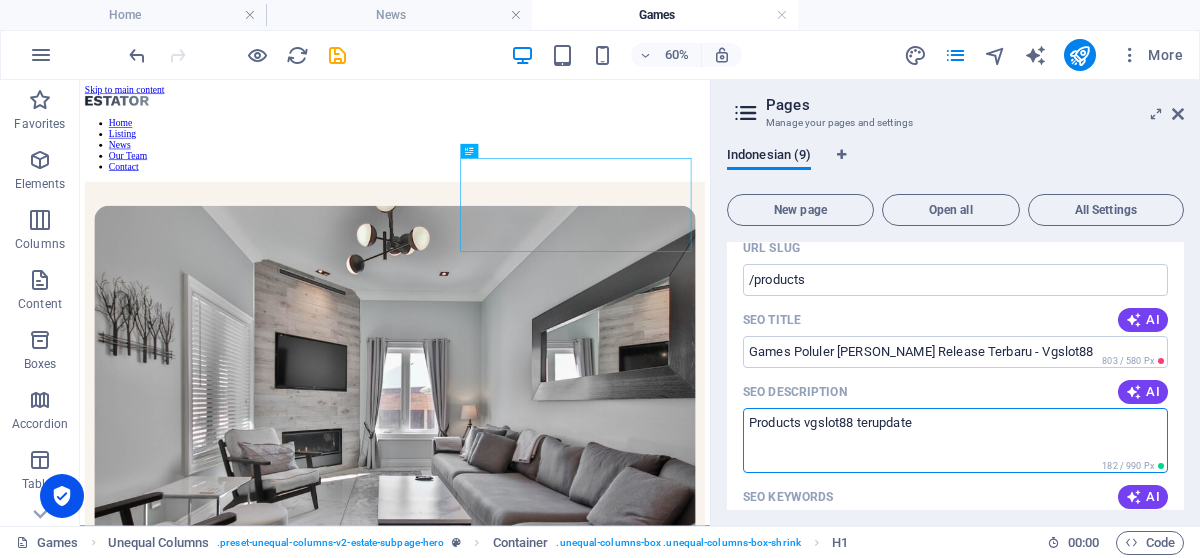 click on "Products vgslot88 terupdate" at bounding box center (955, 440) 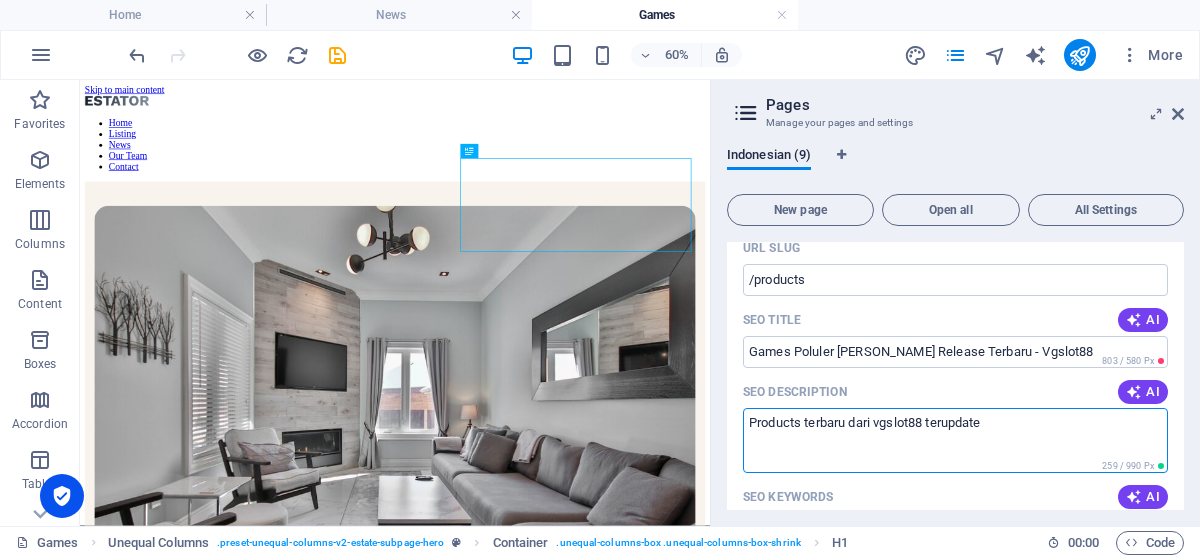 drag, startPoint x: 933, startPoint y: 422, endPoint x: 1001, endPoint y: 423, distance: 68.007355 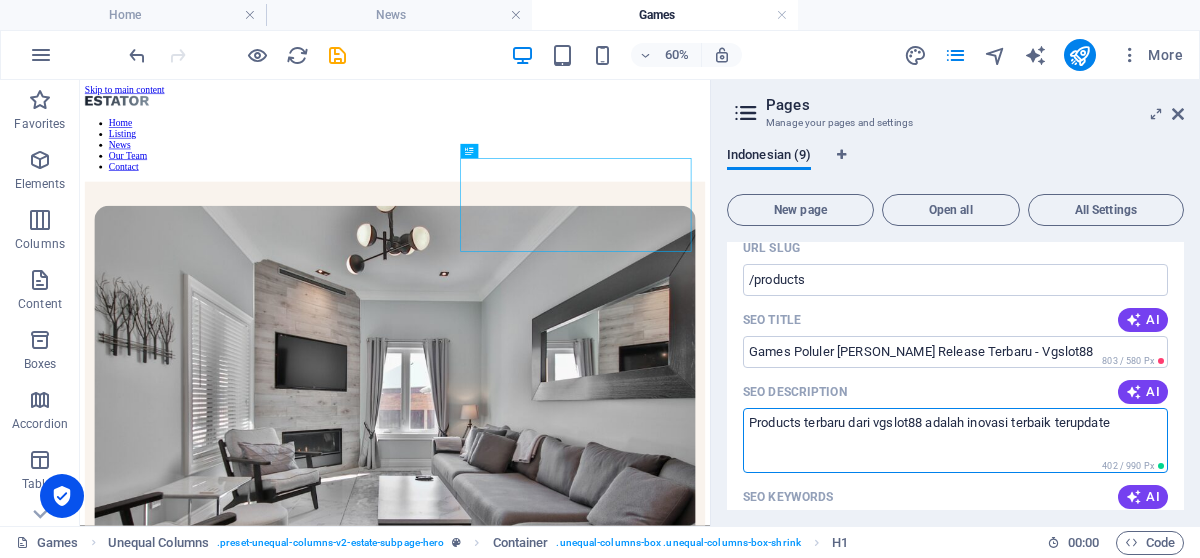 click on "Products terbaru dari vgslot88 adalah inovasi terbaik terupdate" at bounding box center (955, 440) 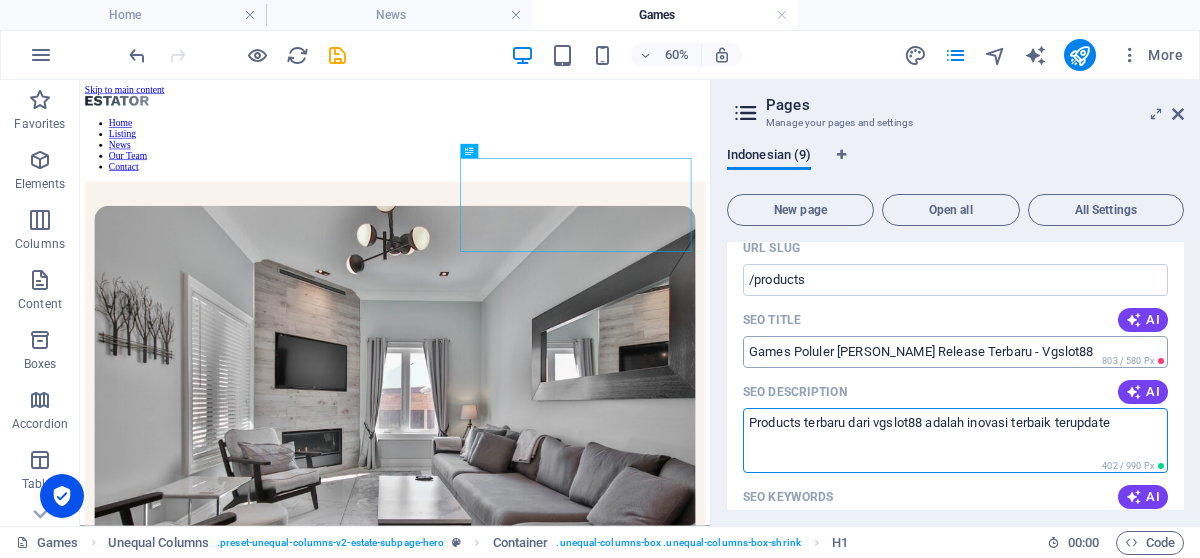 type on "Products terbaru dari vgslot88 adalah inovasi terbaik terupdate" 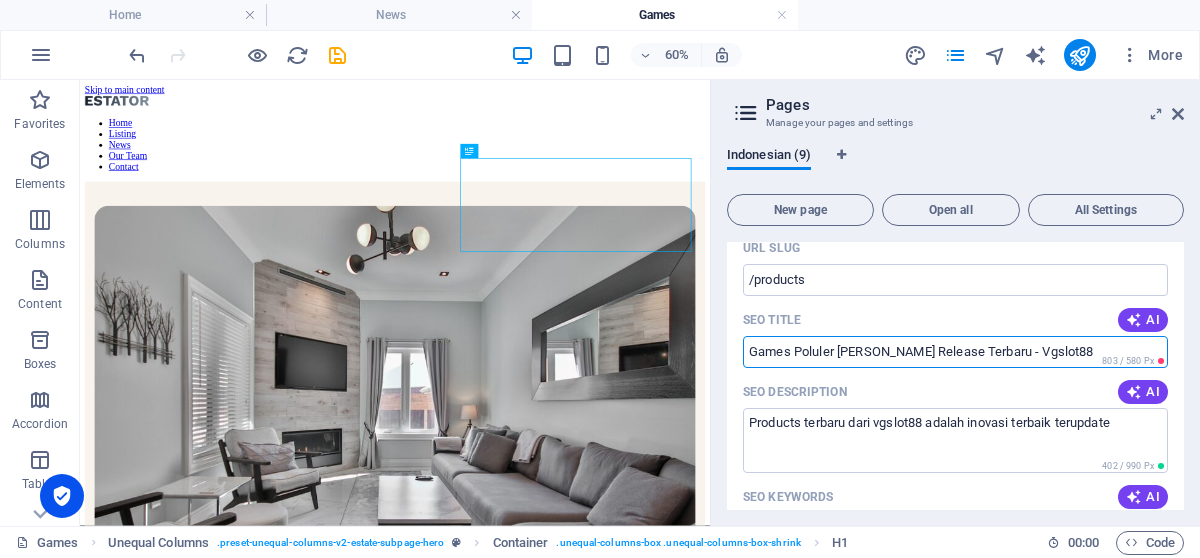 drag, startPoint x: 1115, startPoint y: 434, endPoint x: 1125, endPoint y: 513, distance: 79.630394 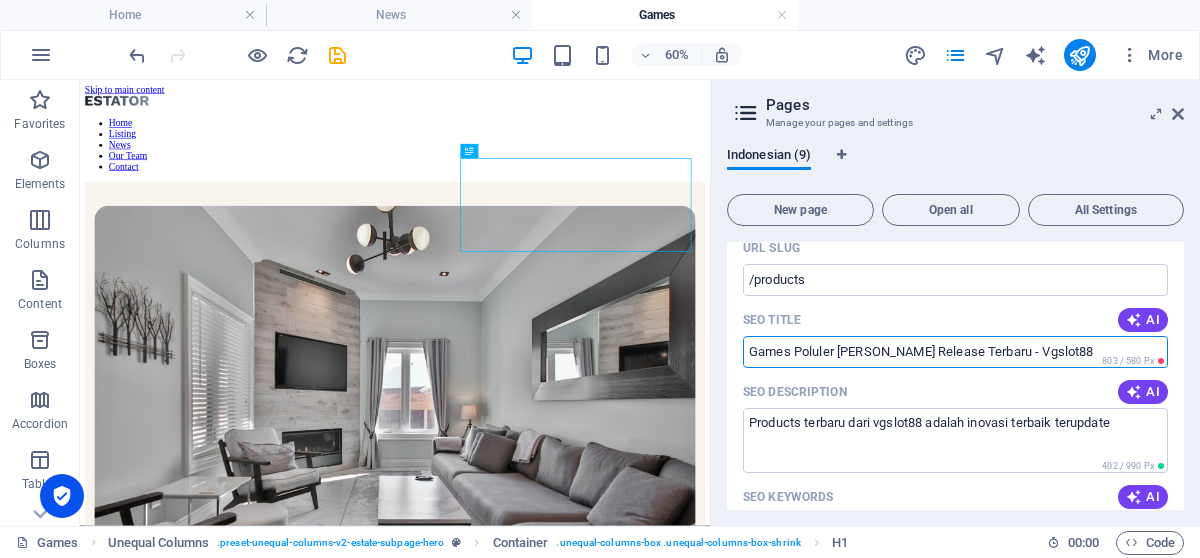 drag, startPoint x: 1021, startPoint y: 349, endPoint x: 748, endPoint y: 348, distance: 273.00183 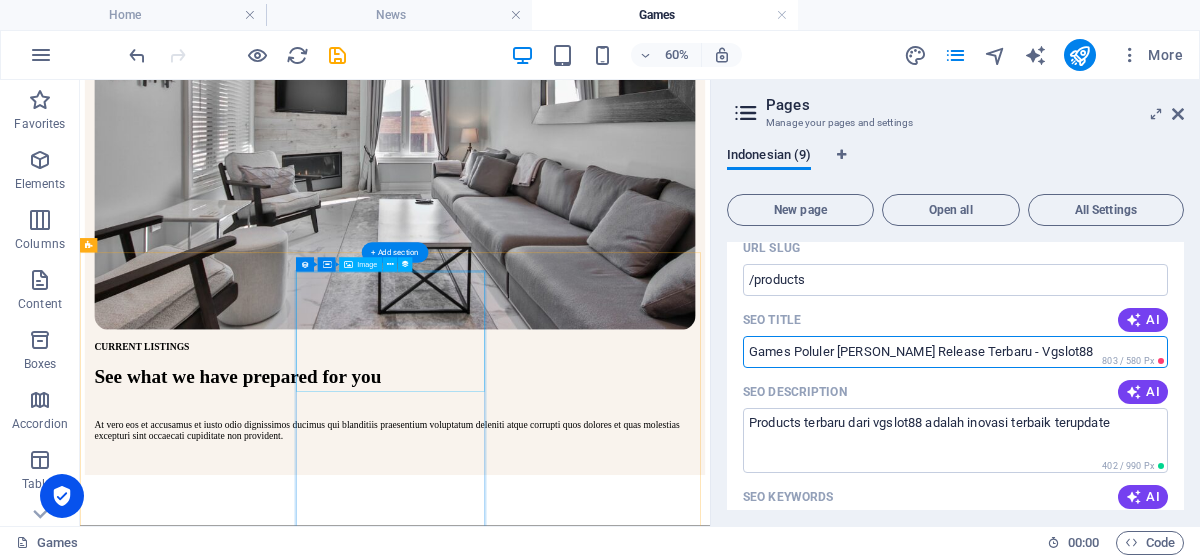 scroll, scrollTop: 466, scrollLeft: 0, axis: vertical 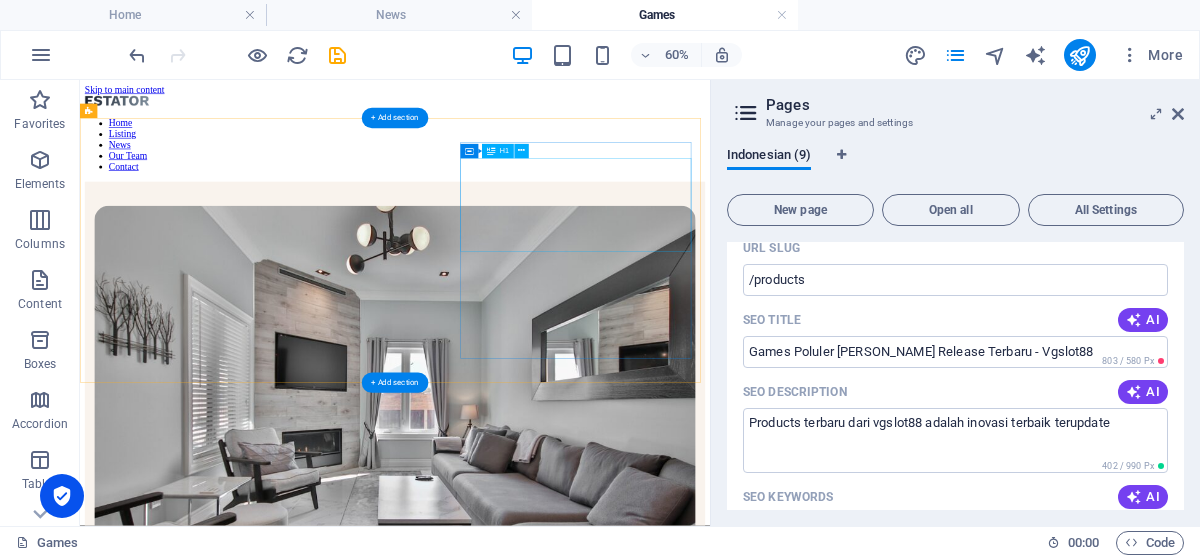 click on "See what we have prepared for you" at bounding box center (605, 1036) 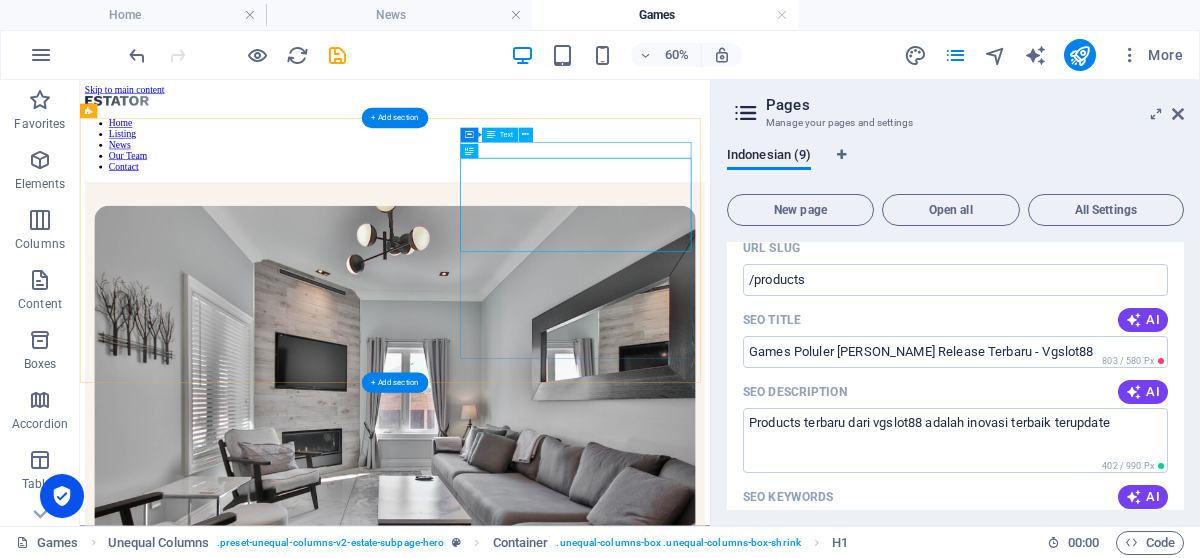 click on "CURRENT LISTINGS" at bounding box center [605, 987] 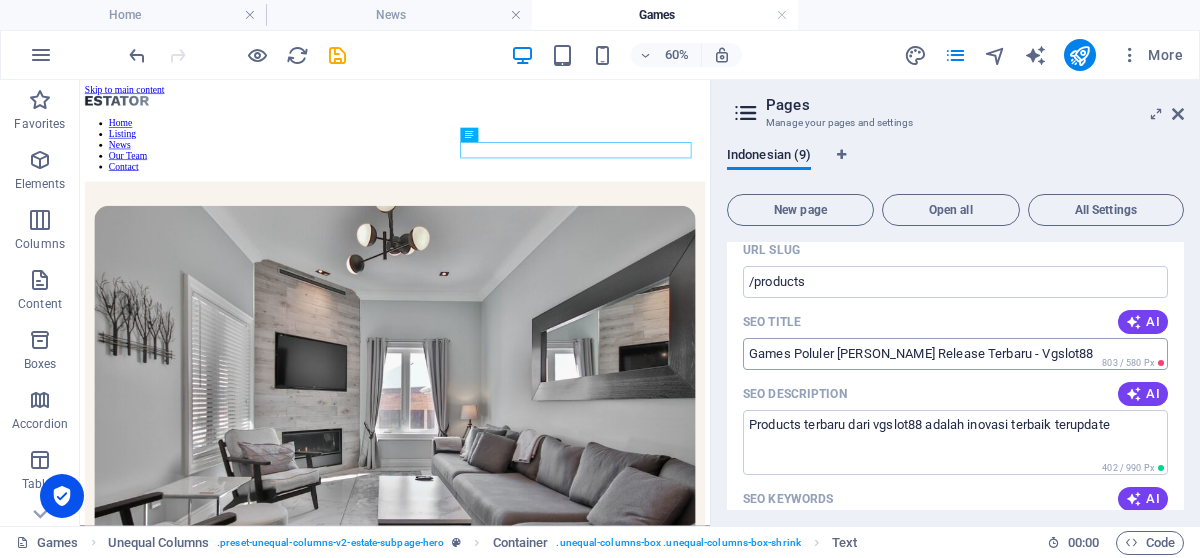 scroll, scrollTop: 266, scrollLeft: 0, axis: vertical 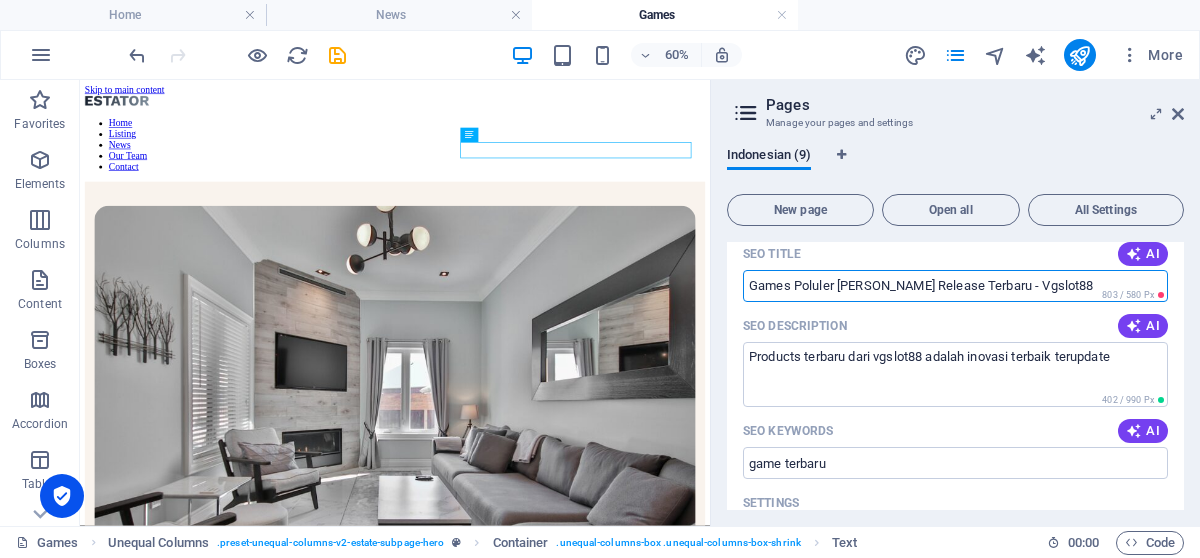 click on "Games Poluler [PERSON_NAME] Release Terbaru - Vgslot88" at bounding box center [955, 286] 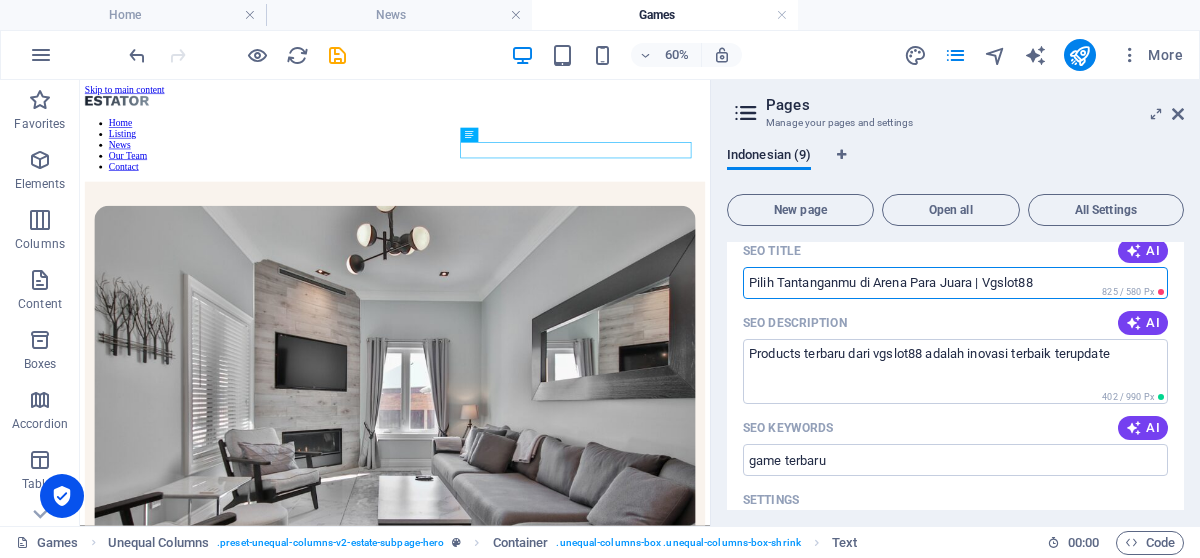 scroll, scrollTop: 266, scrollLeft: 0, axis: vertical 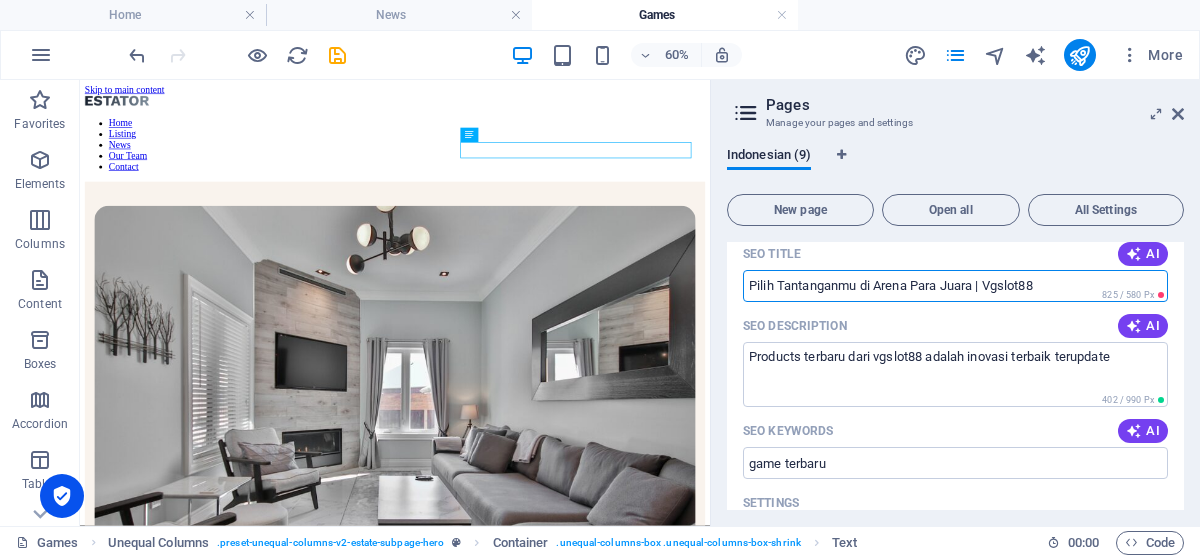 click on "Pilih Tantanganmu di Arena Para Juara | Vgslot88" at bounding box center (955, 286) 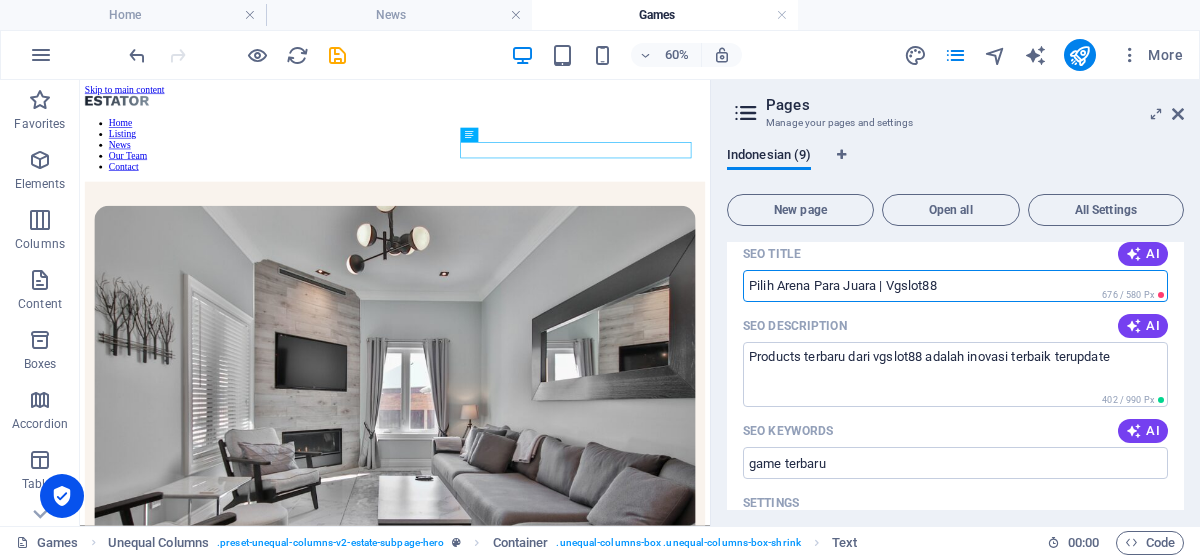 click on "Pilih Arena Para Juara | Vgslot88" at bounding box center (955, 286) 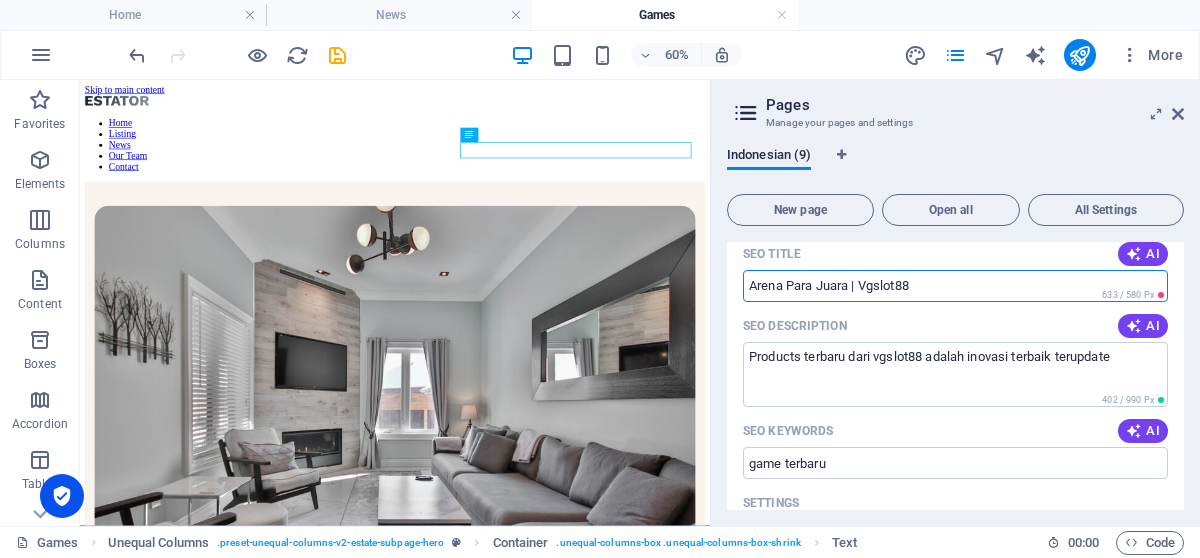 click on "Arena Para Juara | Vgslot88" at bounding box center (955, 286) 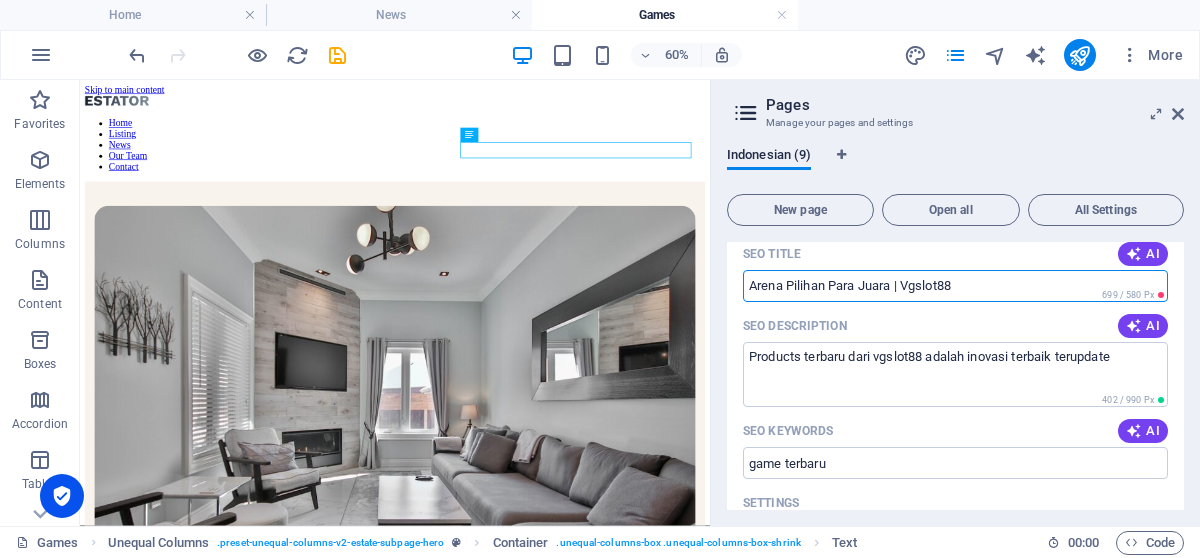 drag, startPoint x: 979, startPoint y: 284, endPoint x: 895, endPoint y: 284, distance: 84 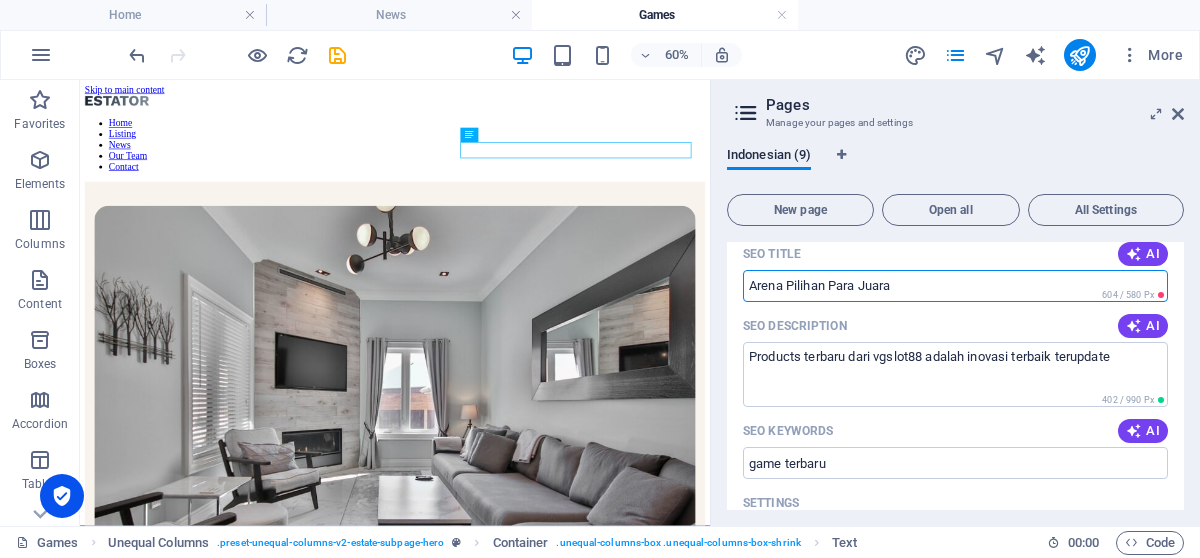 click on "Arena Pilihan Para Juara" at bounding box center (955, 286) 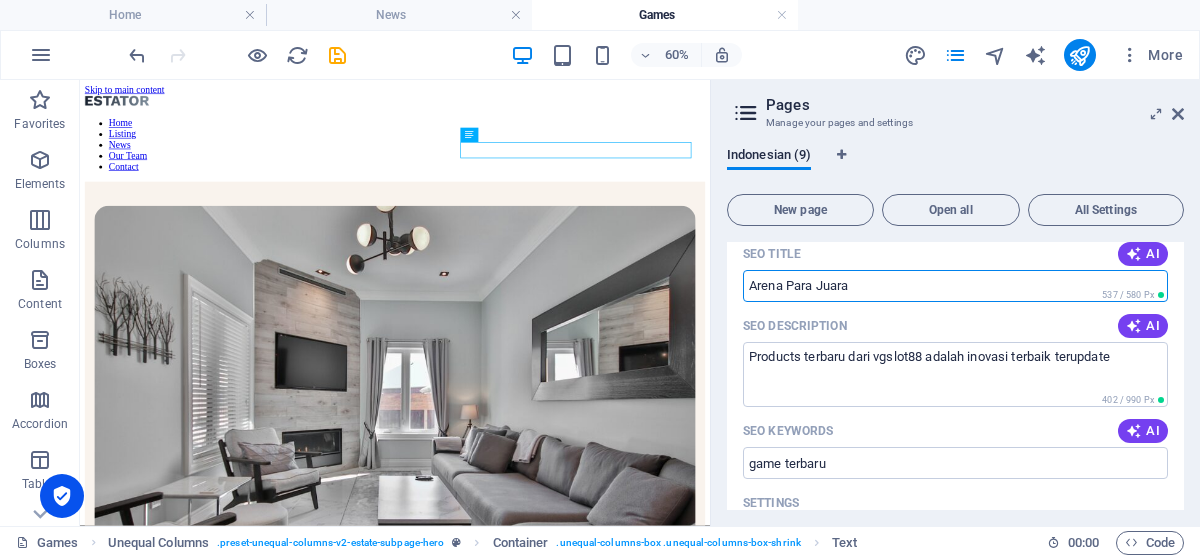 click on "Arena Para Juara" at bounding box center (955, 286) 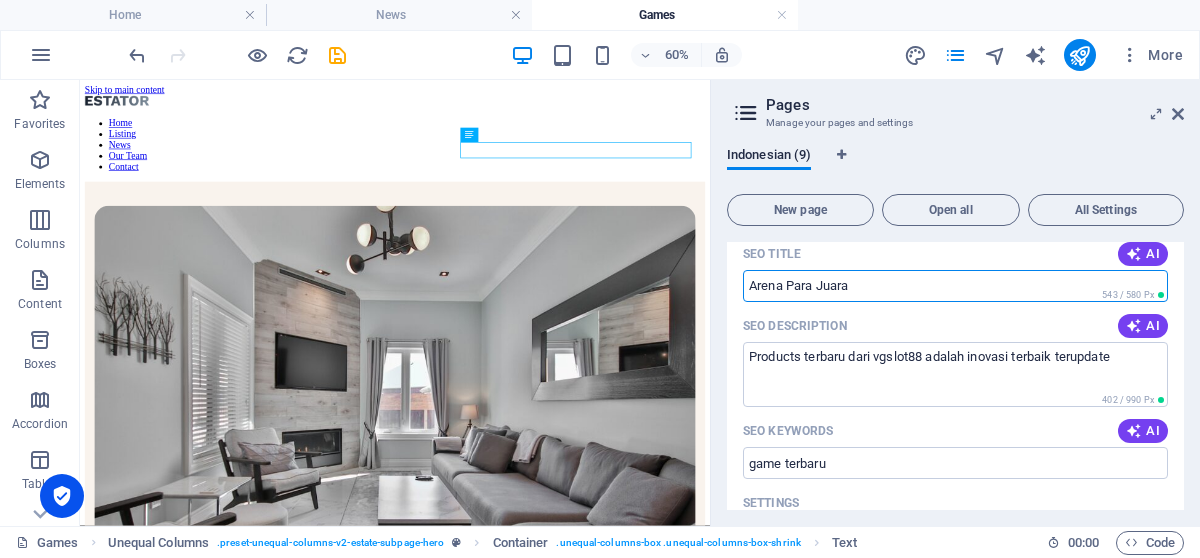 paste on "|" 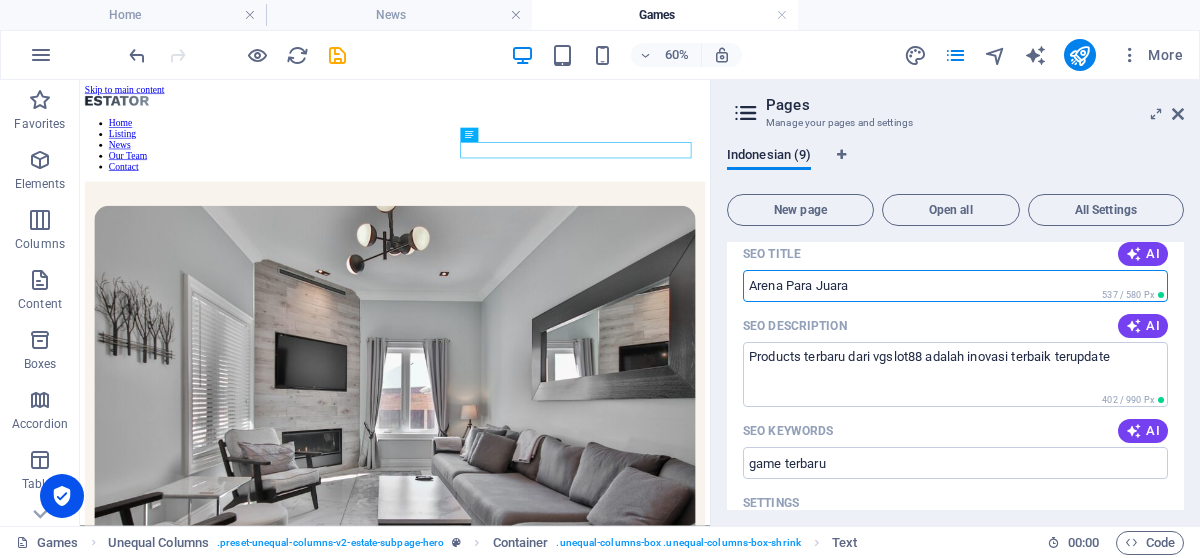 click on "Arena Para Juara" at bounding box center (955, 286) 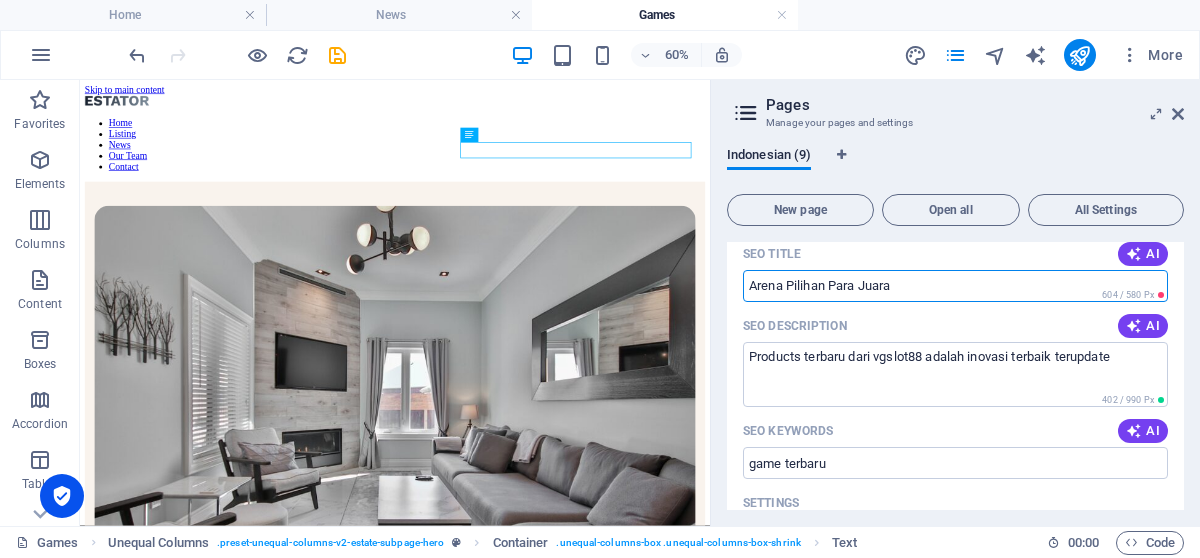 click on "Arena Pilihan Para Juara" at bounding box center [955, 286] 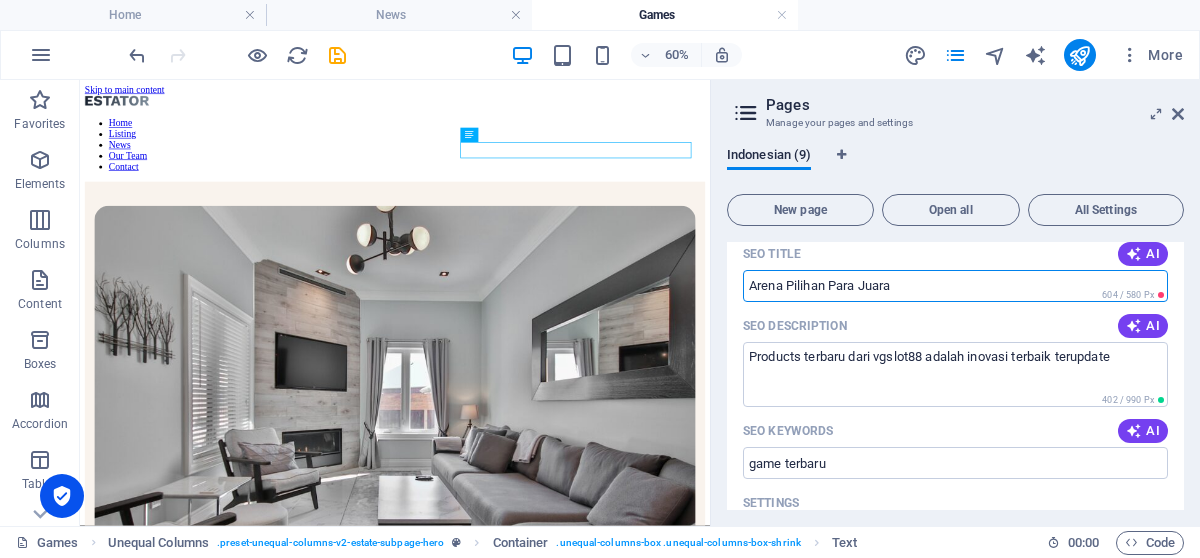 click on "Arena Pilihan Para Juara" at bounding box center [955, 286] 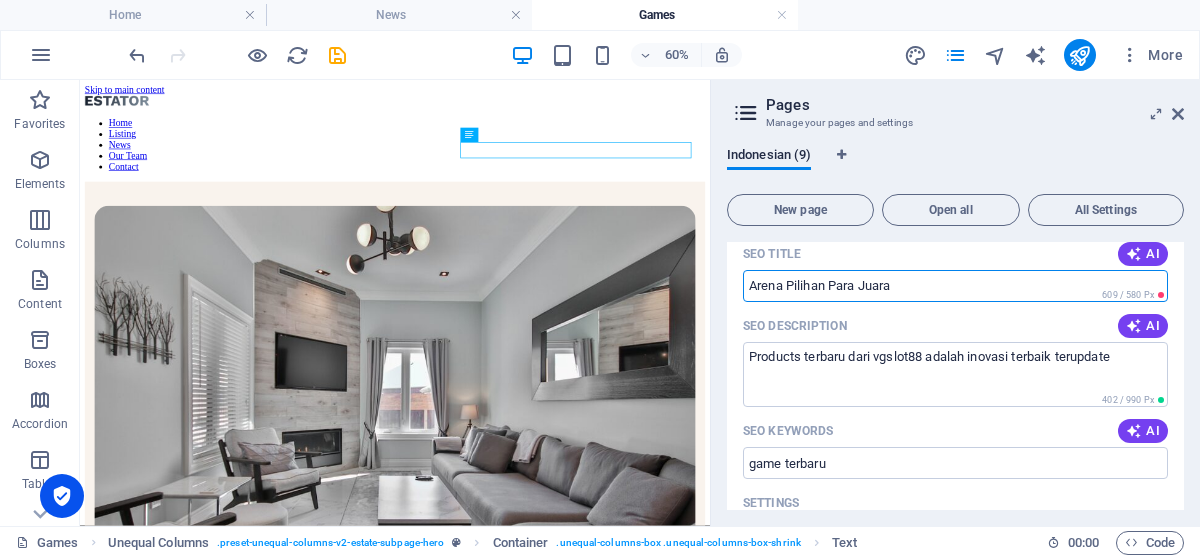 paste on "|" 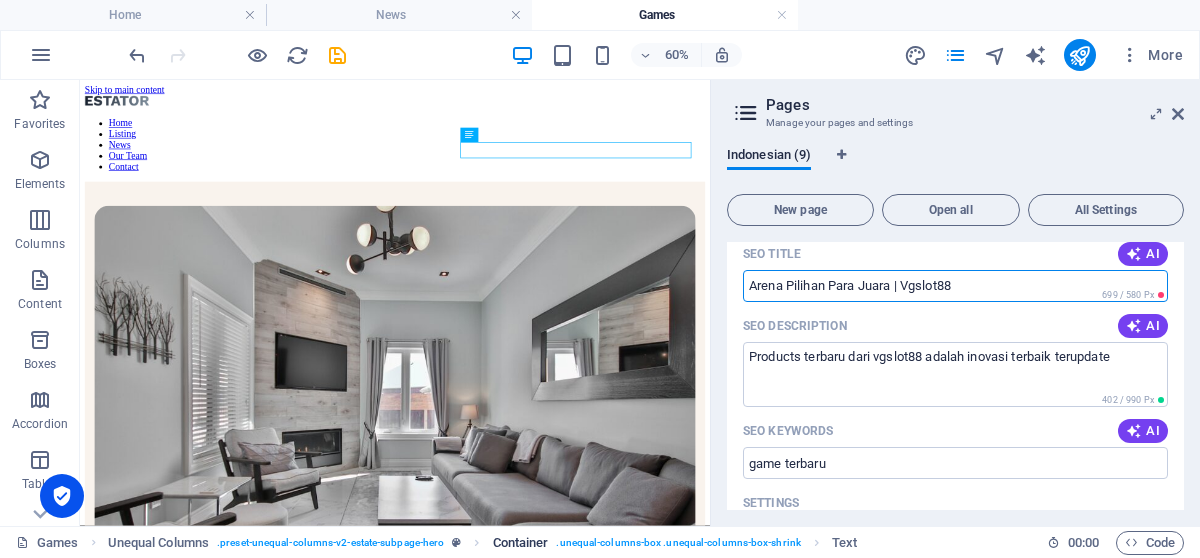 type on "Arena Pilihan Para Juara | Vgslot88" 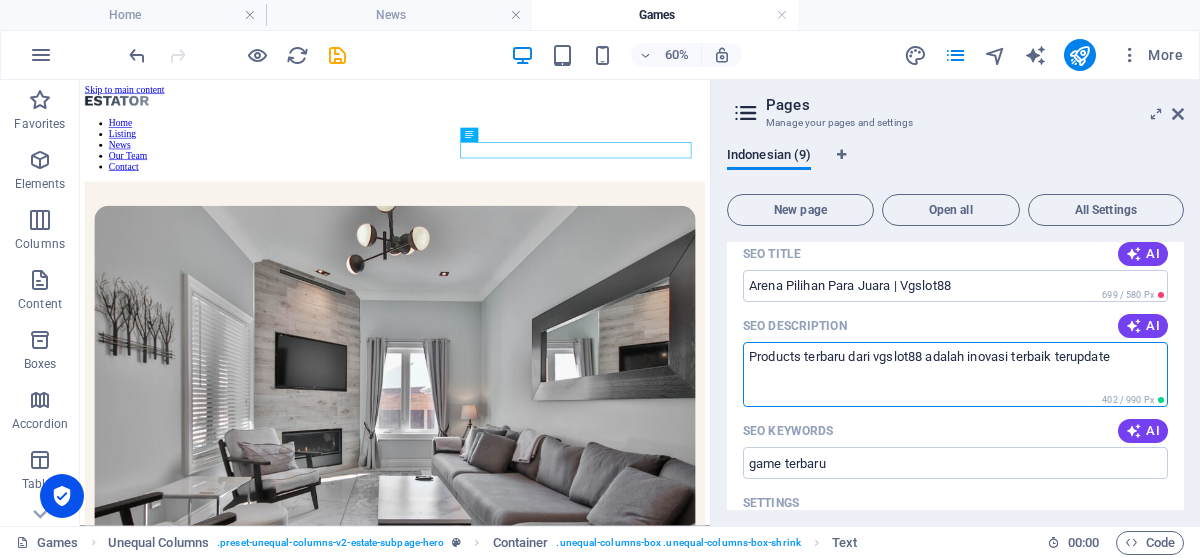 click on "Products terbaru dari vgslot88 adalah inovasi terbaik terupdate" at bounding box center [955, 374] 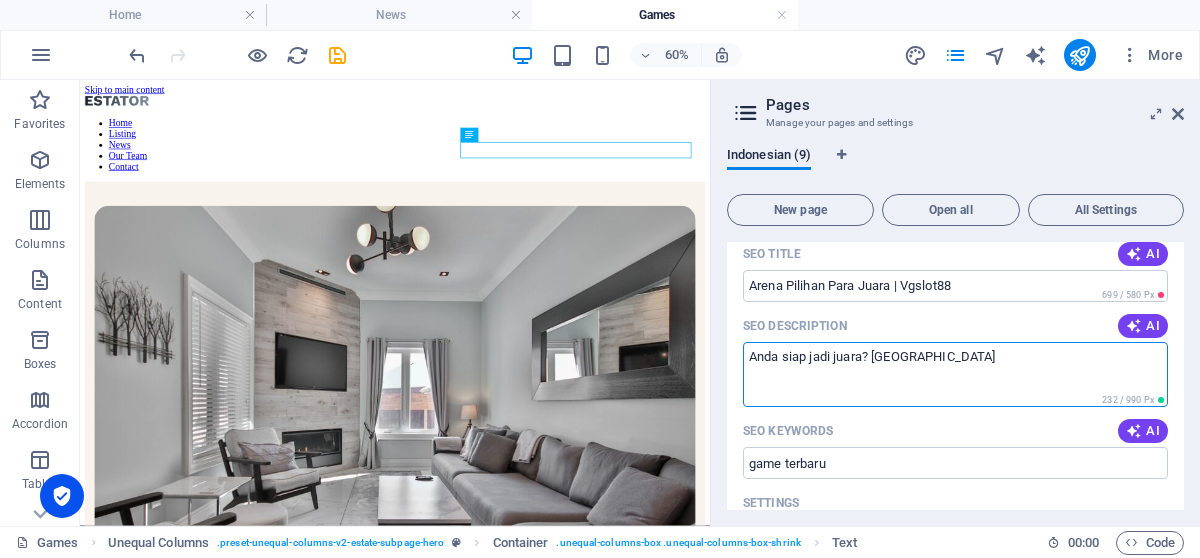 click on "Anda siap jadi juara? [GEOGRAPHIC_DATA]" at bounding box center (955, 374) 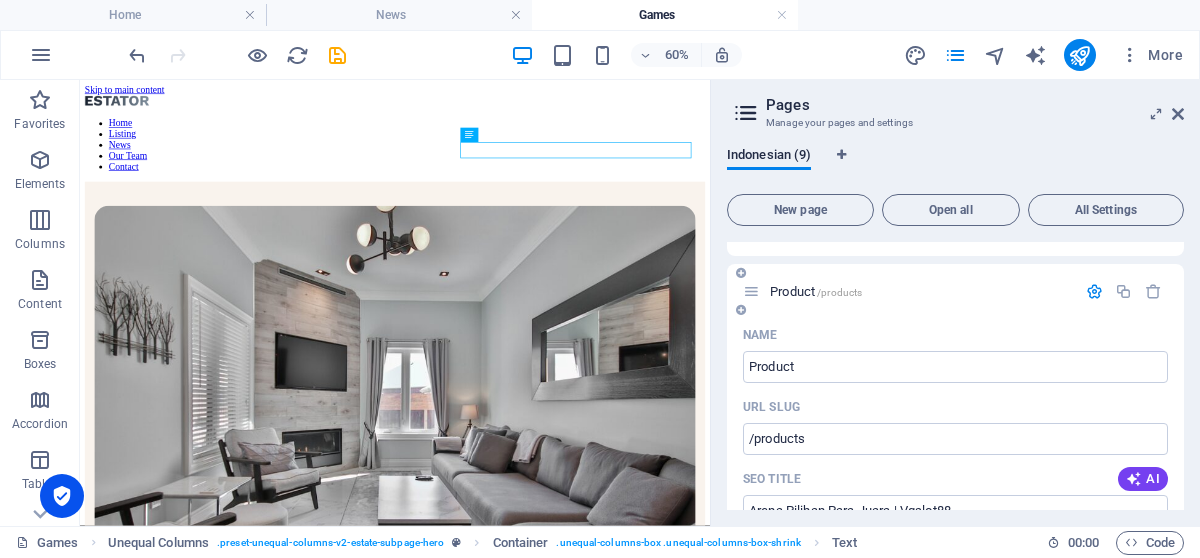 scroll, scrollTop: 0, scrollLeft: 0, axis: both 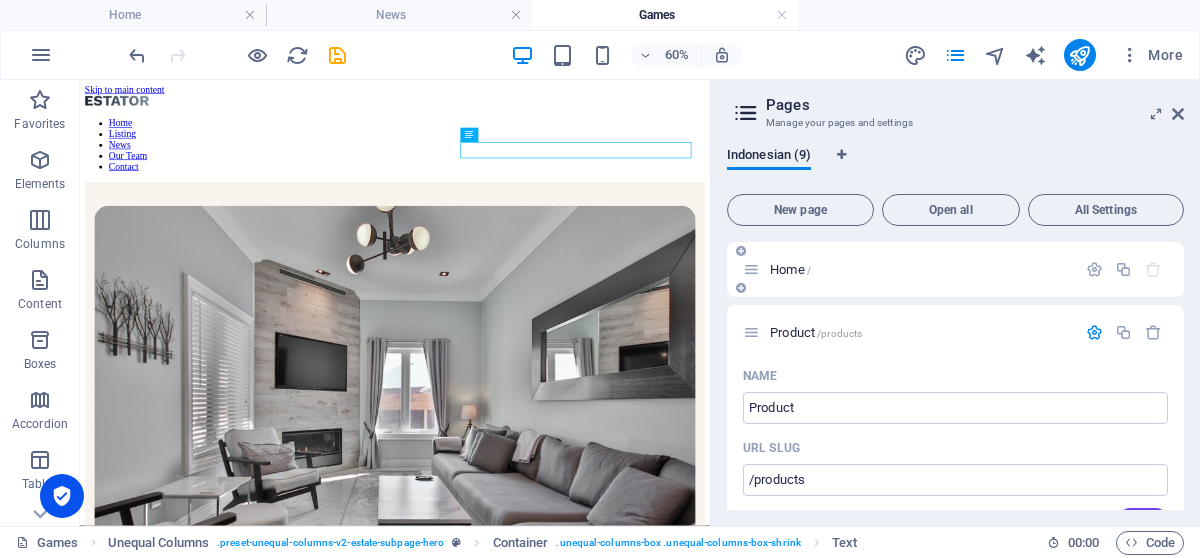 type on "Anda siap jadi juara? Pilih arenanya Setiap permainan adalah peluang kemenanganmu. Mainkan sekarang!" 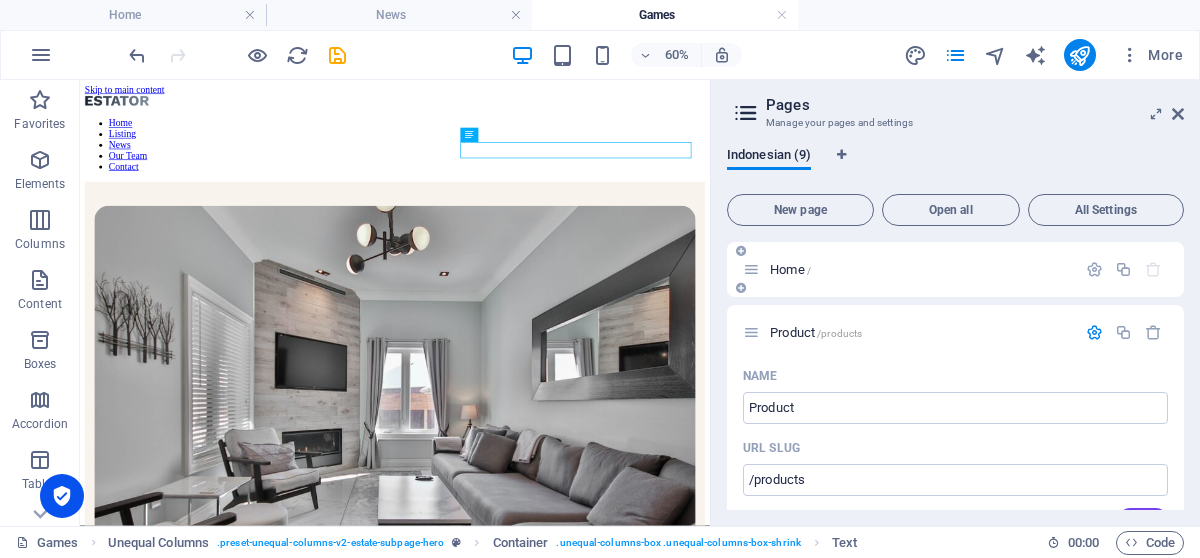 click on "Home /" at bounding box center [790, 269] 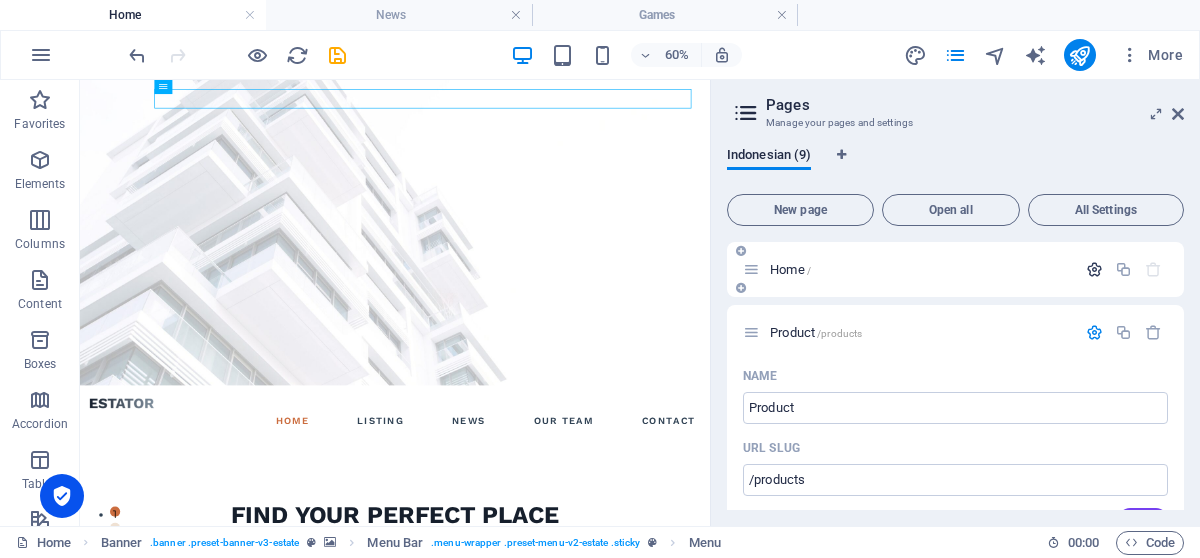 click at bounding box center [1094, 269] 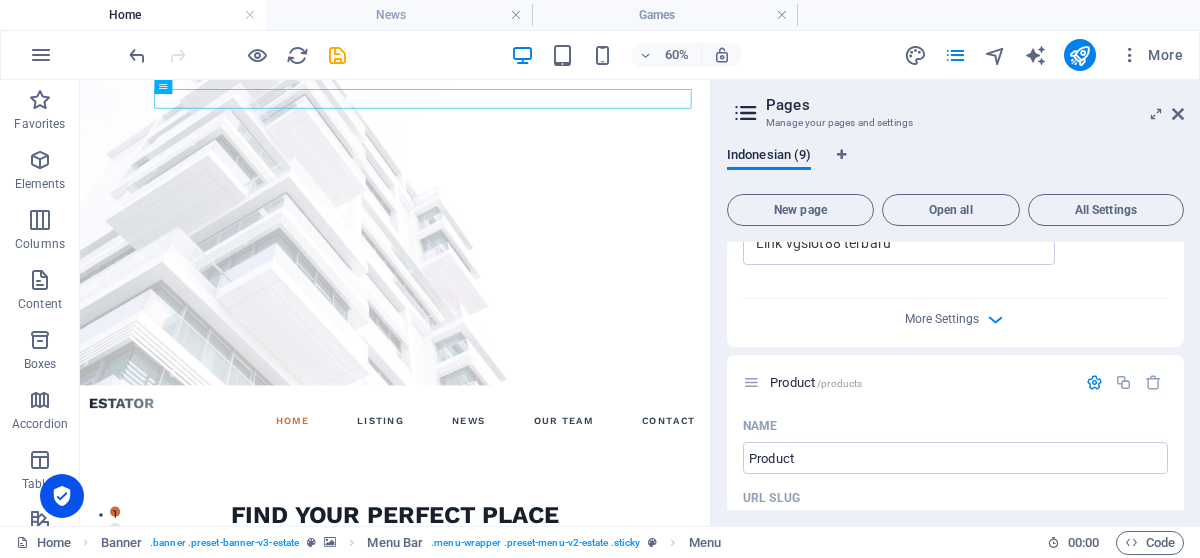 scroll, scrollTop: 733, scrollLeft: 0, axis: vertical 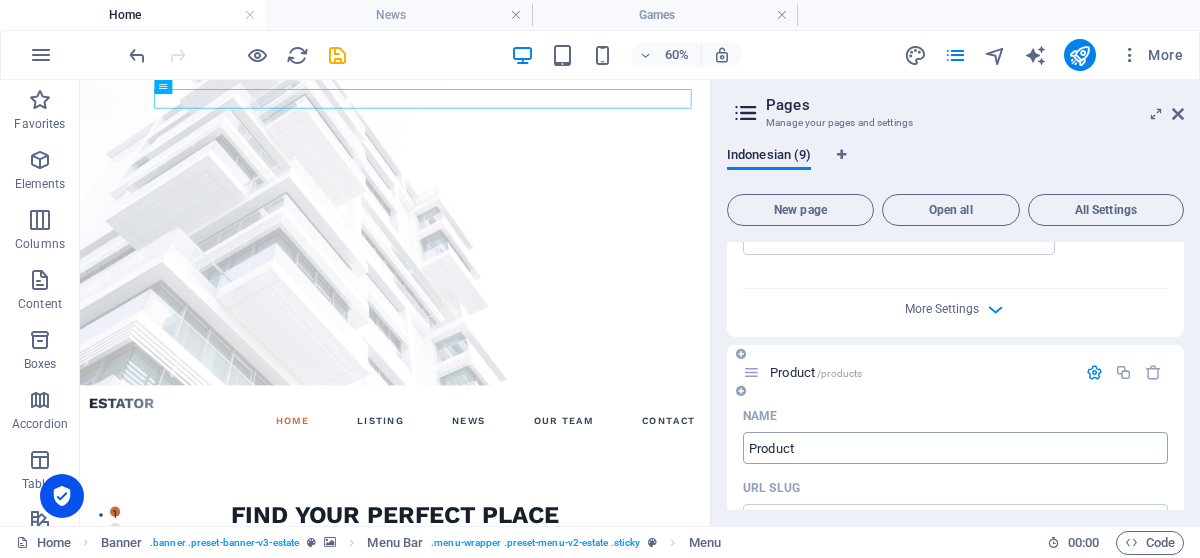 click on "Product" at bounding box center (955, 448) 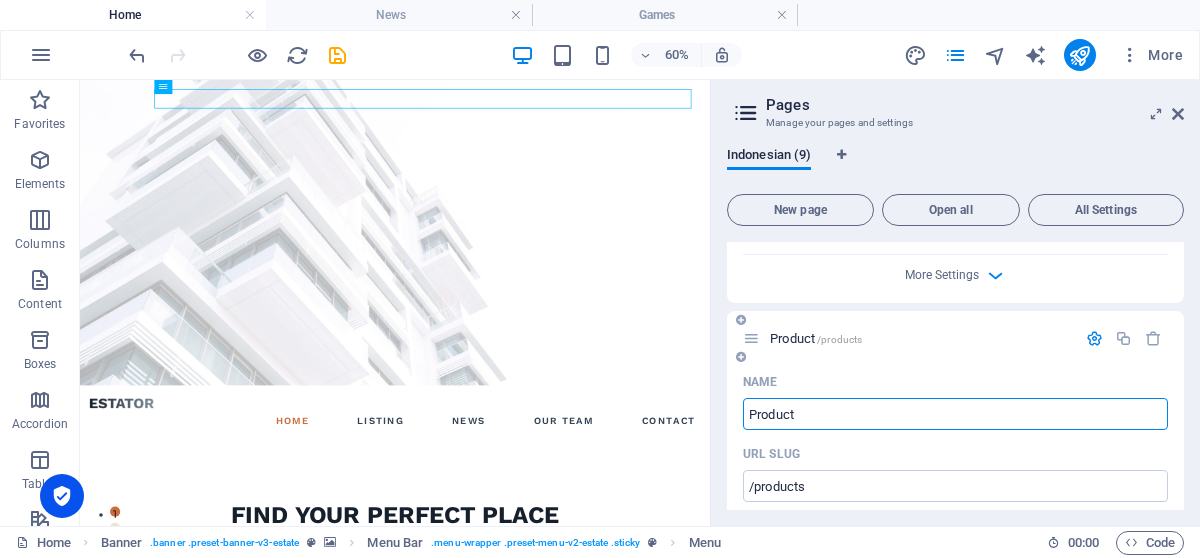 scroll, scrollTop: 733, scrollLeft: 0, axis: vertical 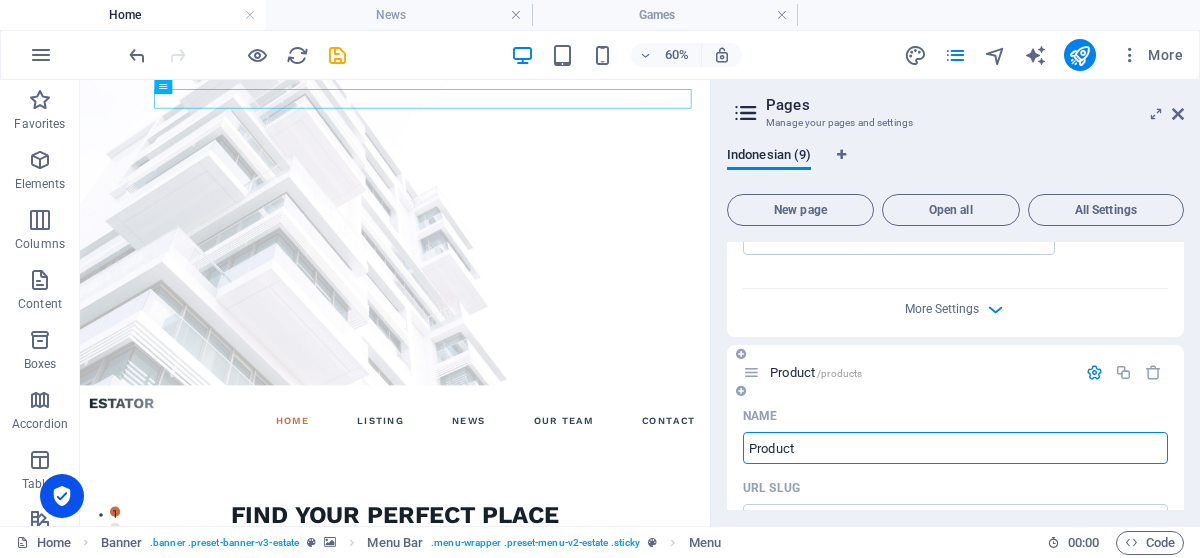 click on "Product" at bounding box center (955, 448) 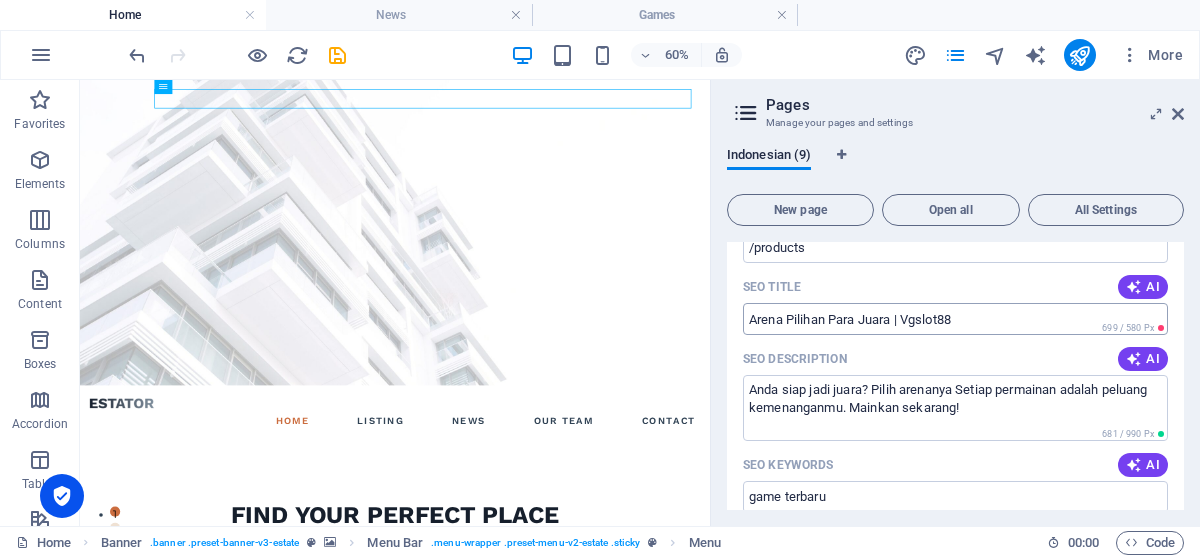 scroll, scrollTop: 1000, scrollLeft: 0, axis: vertical 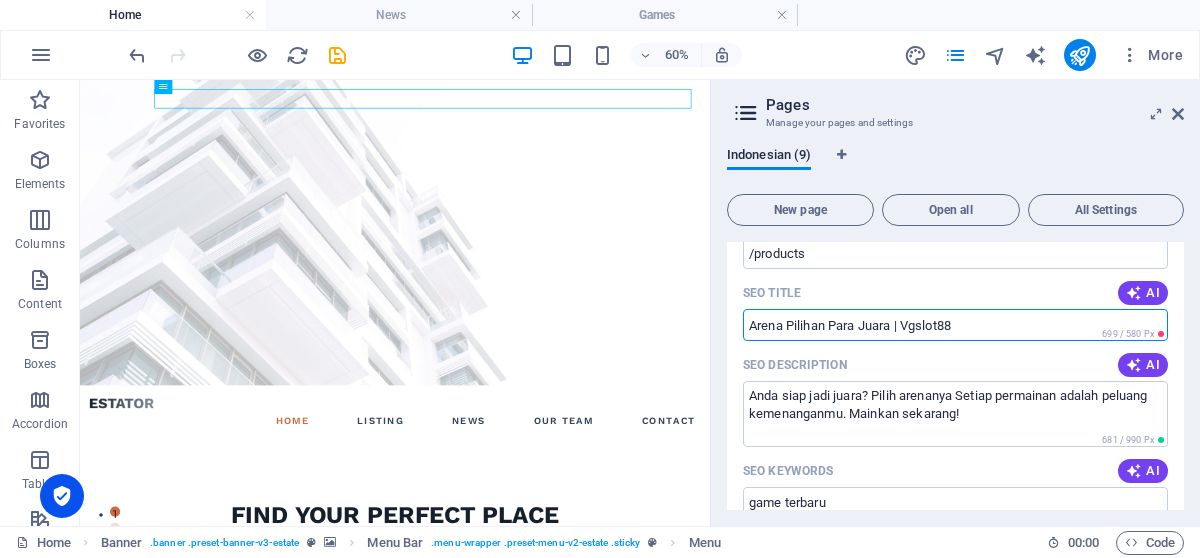 drag, startPoint x: 1069, startPoint y: 404, endPoint x: 667, endPoint y: 580, distance: 438.8394 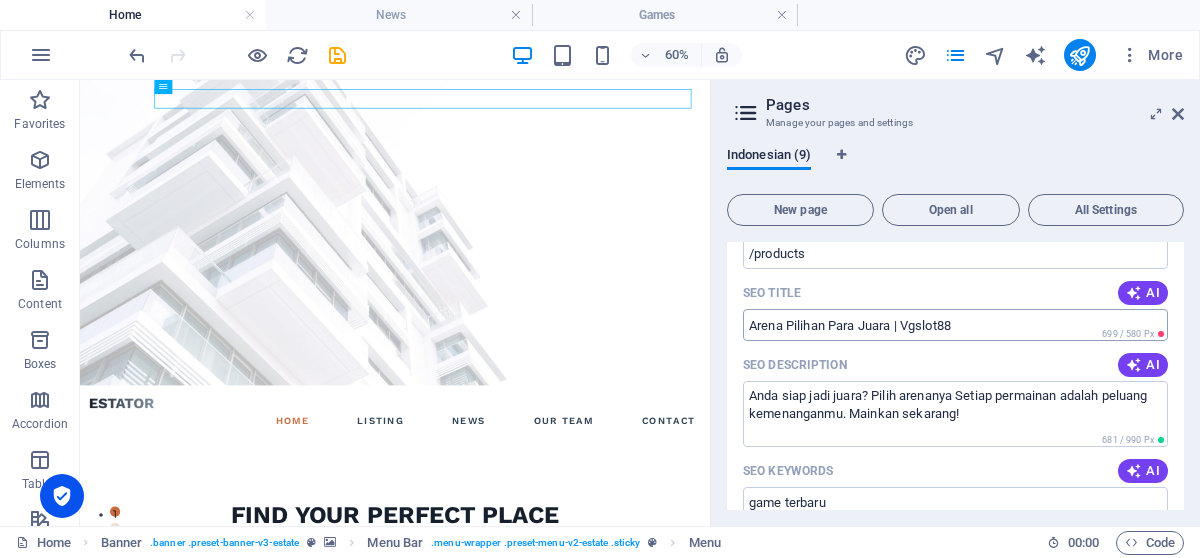 click on "Arena Pilihan Para Juara | Vgslot88" at bounding box center (955, 325) 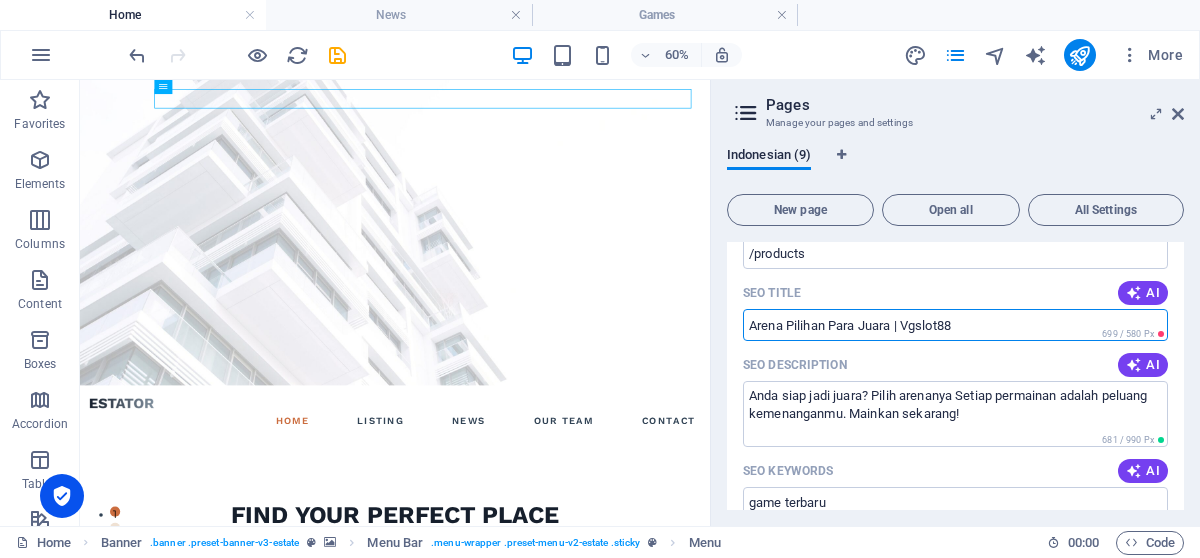 click on "Arena Pilihan Para Juara | Vgslot88" at bounding box center [955, 325] 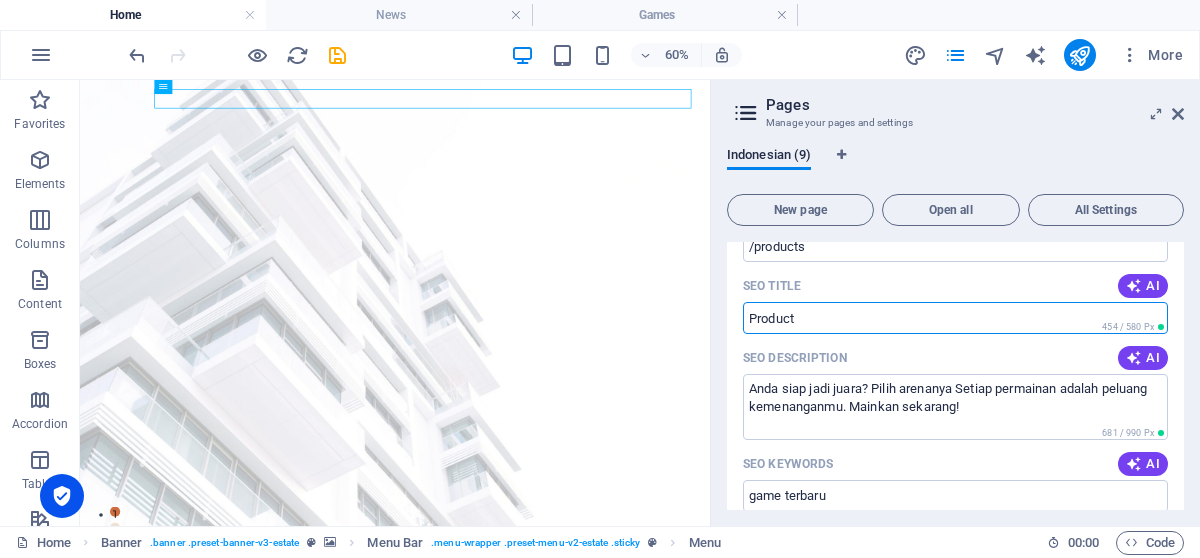 scroll, scrollTop: 1000, scrollLeft: 0, axis: vertical 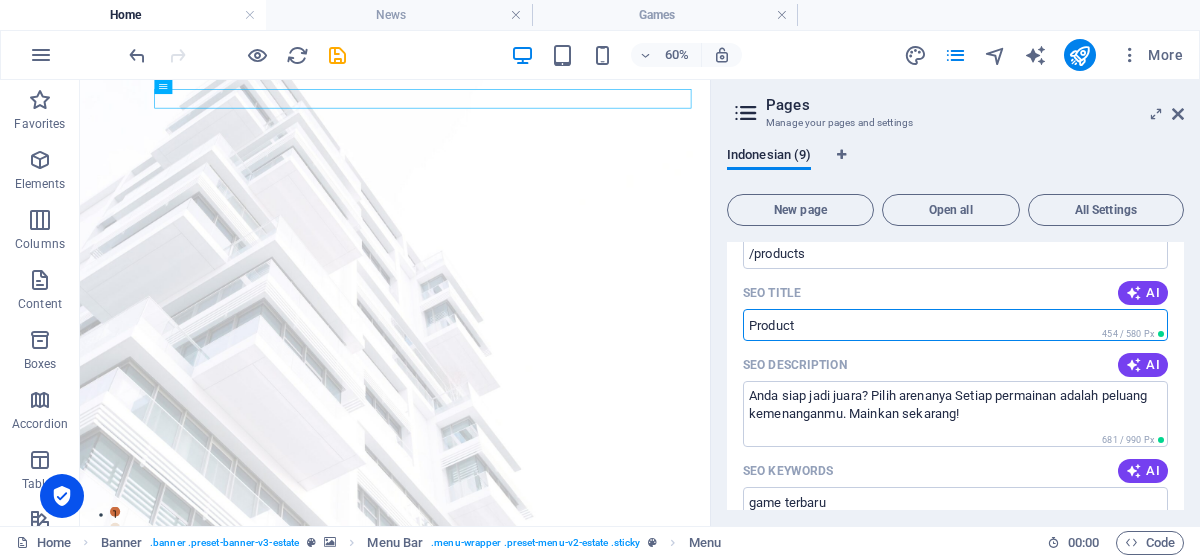 click on "Product" at bounding box center [955, 325] 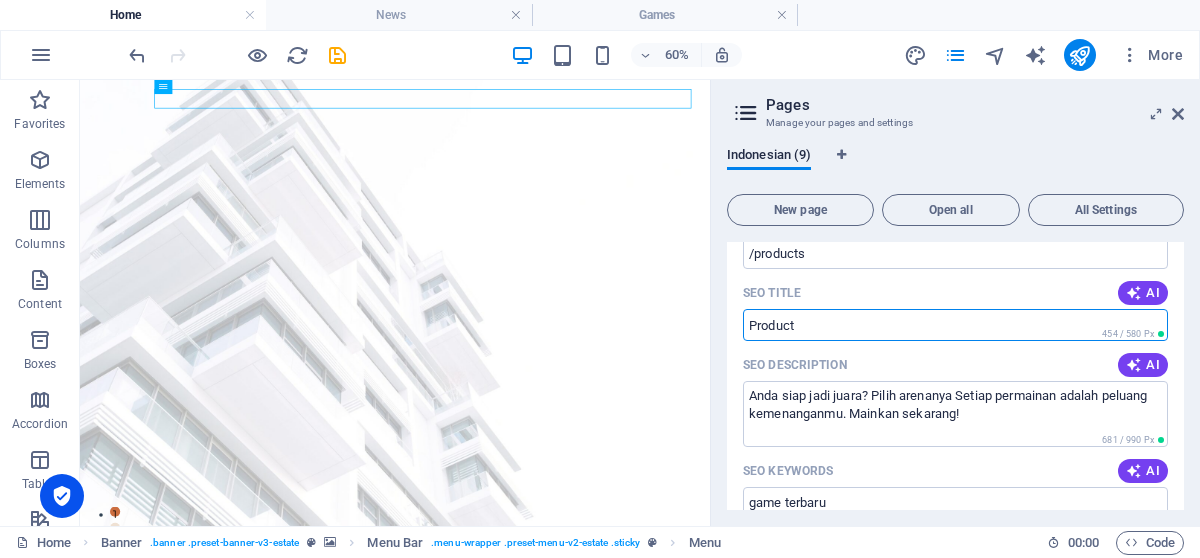 paste on "|" 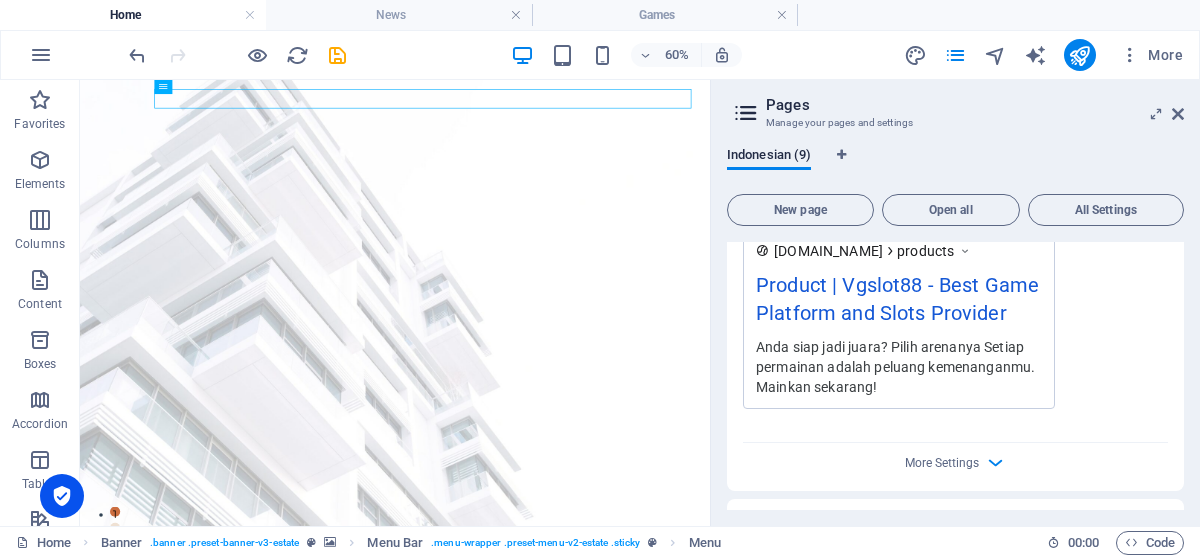 scroll, scrollTop: 1466, scrollLeft: 0, axis: vertical 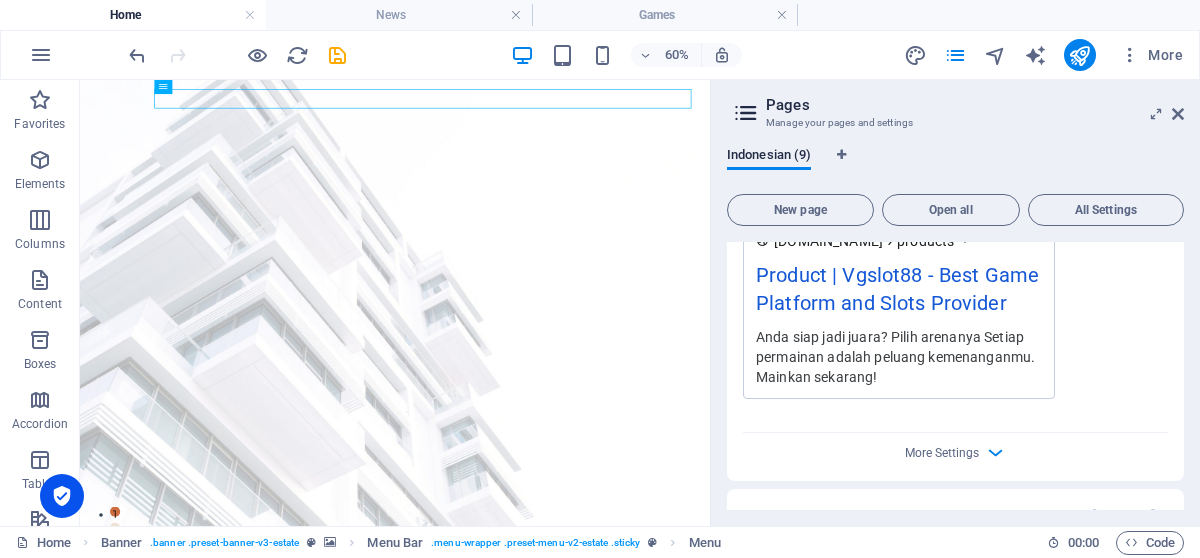 type on "Product | Vgslot88" 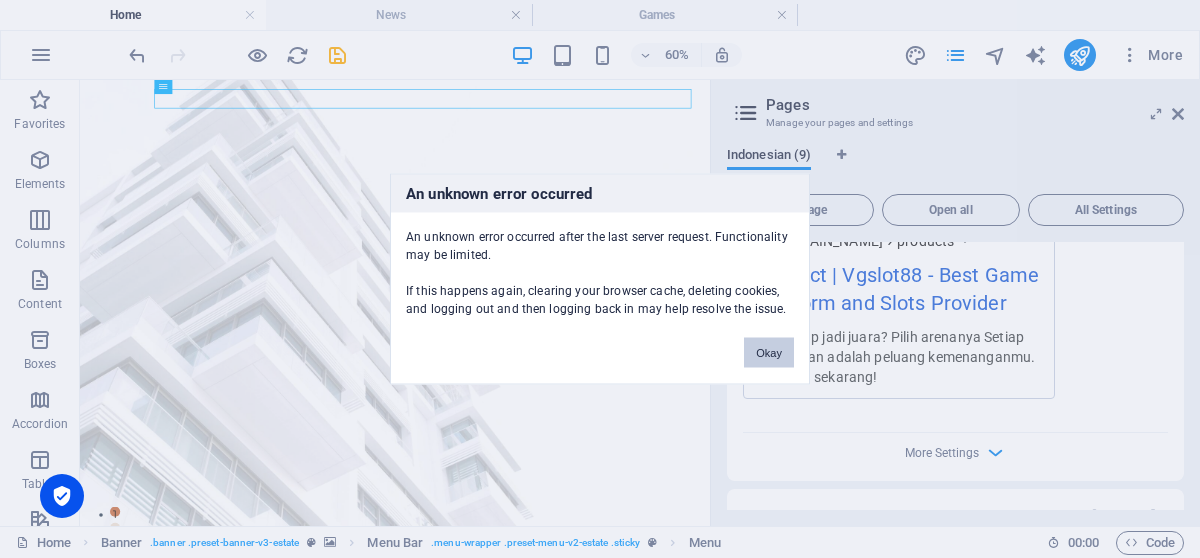 click on "Okay" at bounding box center [769, 353] 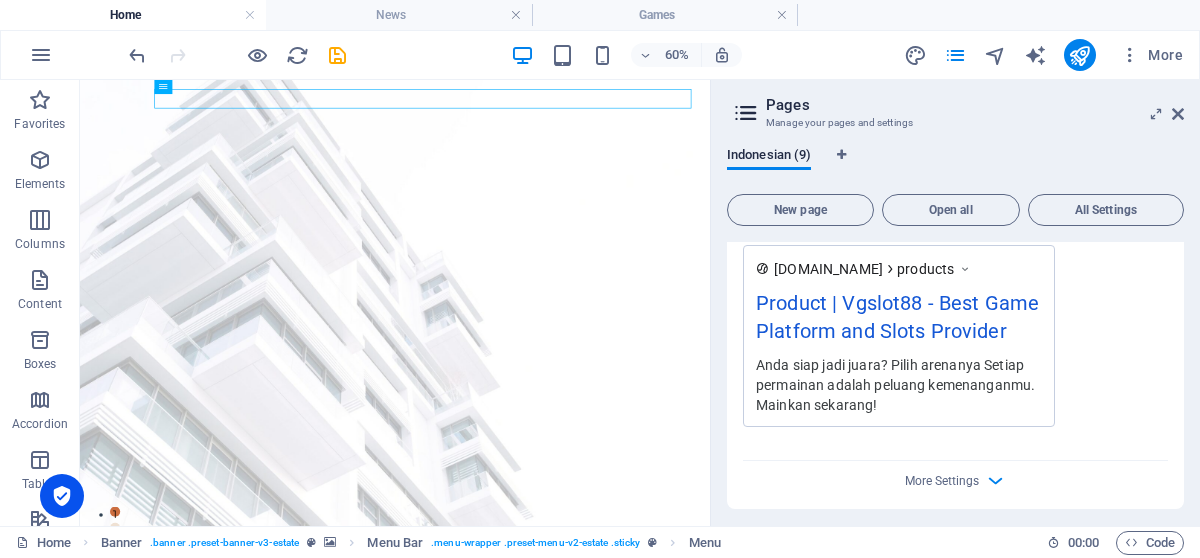 scroll, scrollTop: 1400, scrollLeft: 0, axis: vertical 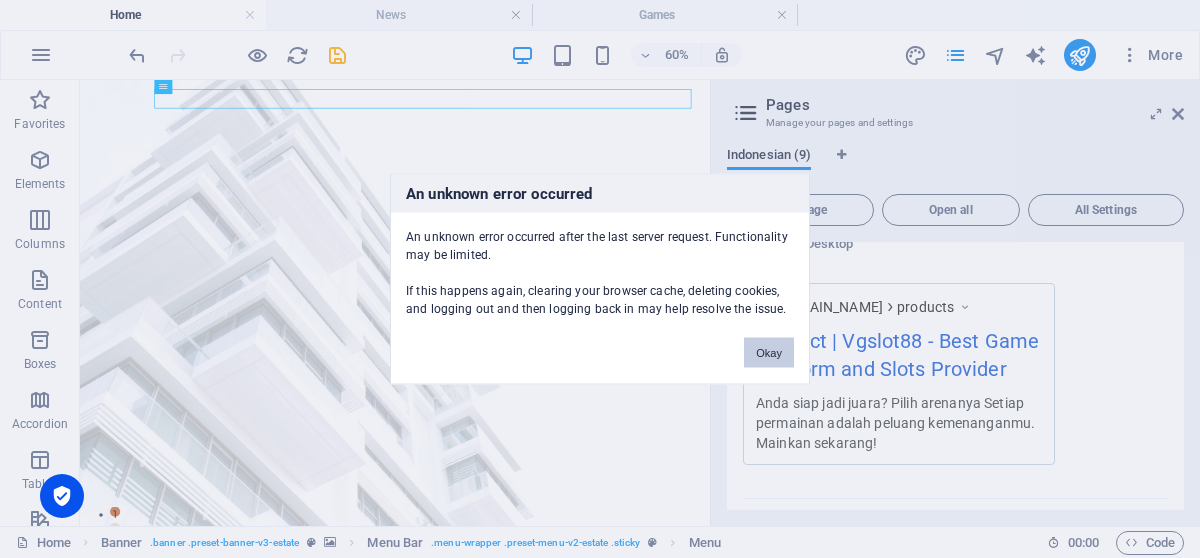click on "Okay" at bounding box center [769, 353] 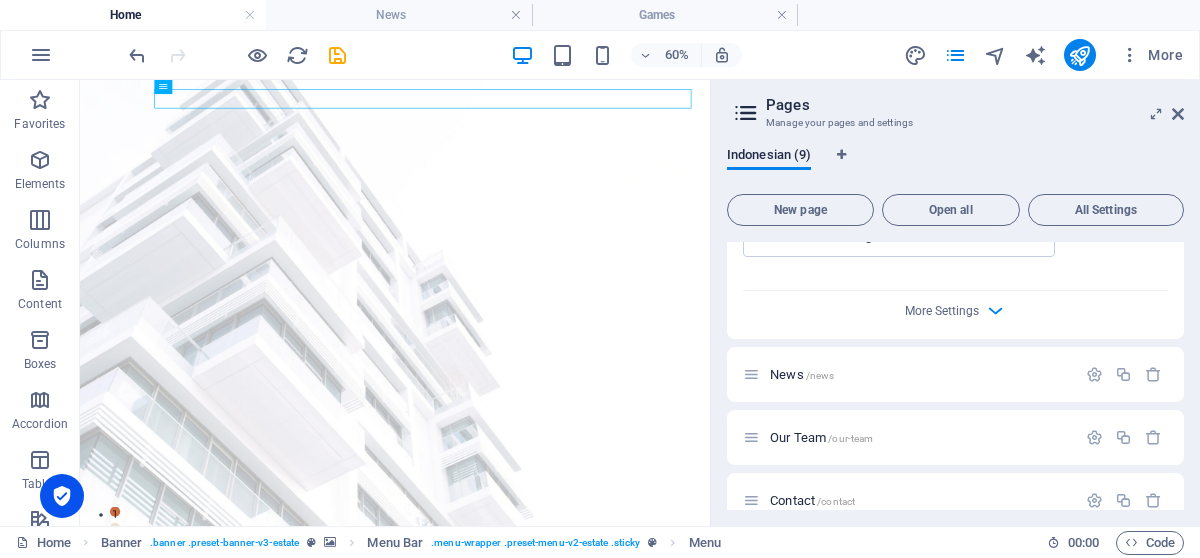 scroll, scrollTop: 1616, scrollLeft: 0, axis: vertical 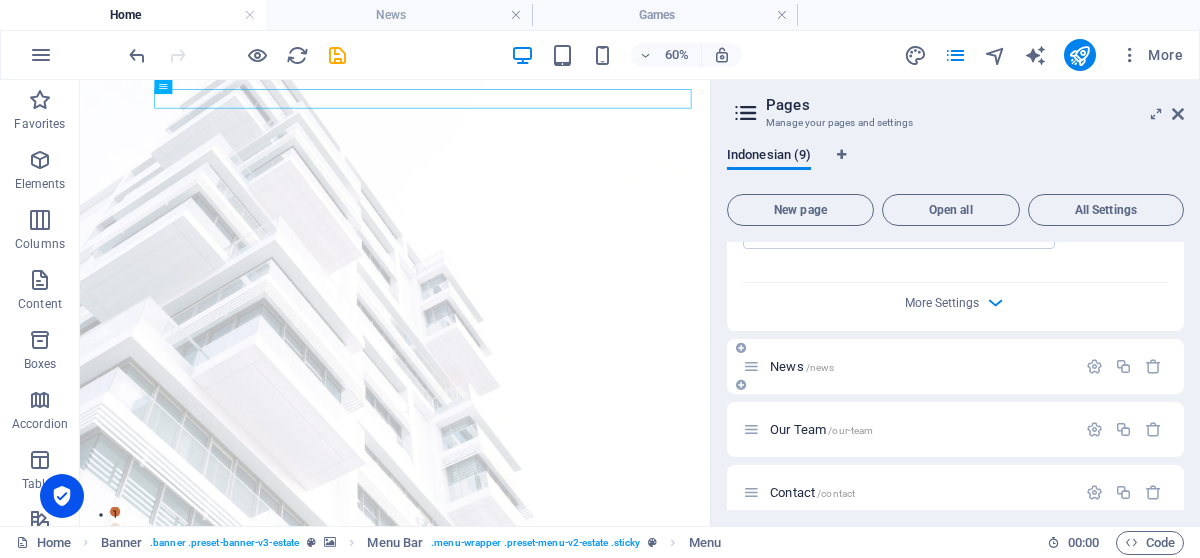 click on "News /news" at bounding box center (802, 366) 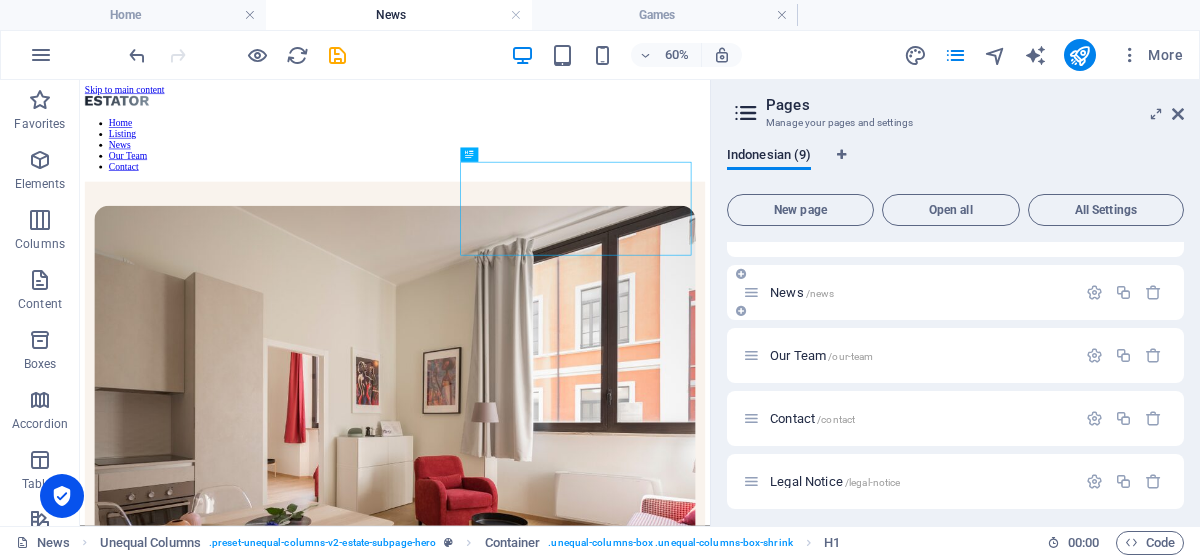 scroll, scrollTop: 1683, scrollLeft: 0, axis: vertical 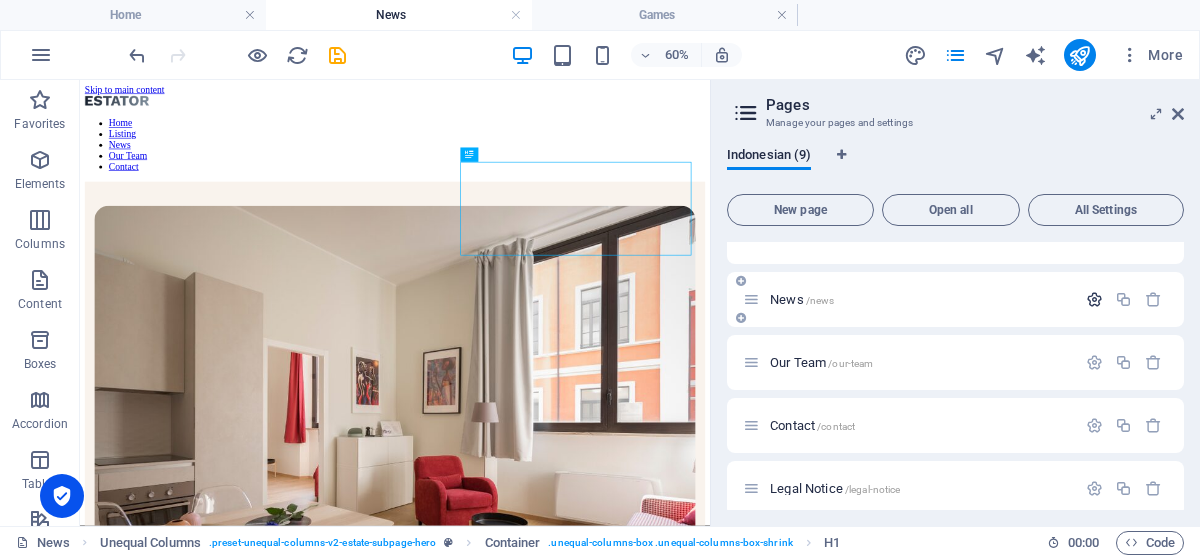 click at bounding box center (1094, 299) 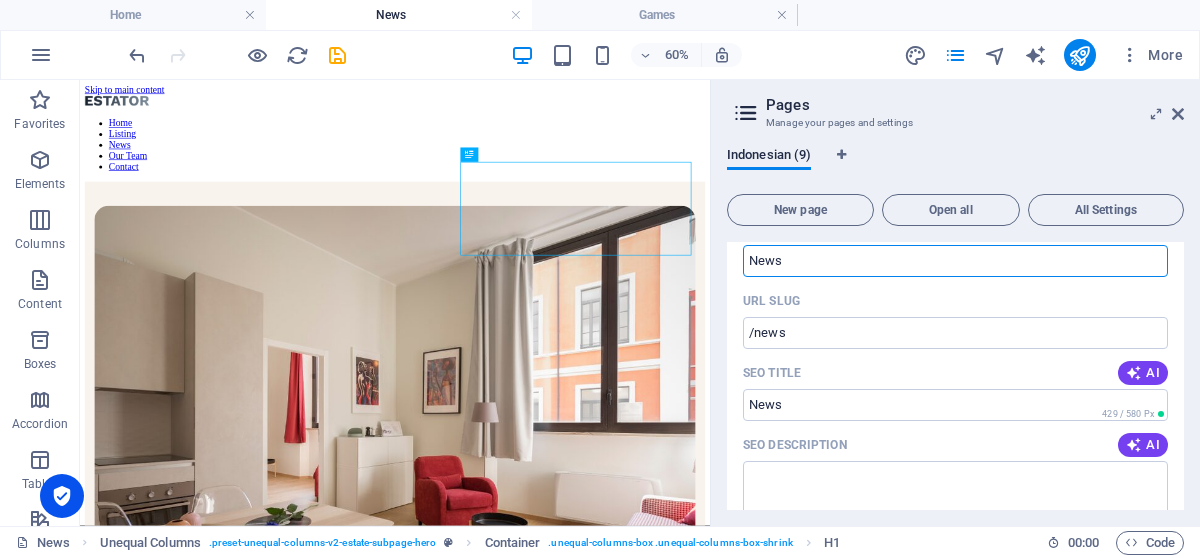 scroll, scrollTop: 1816, scrollLeft: 0, axis: vertical 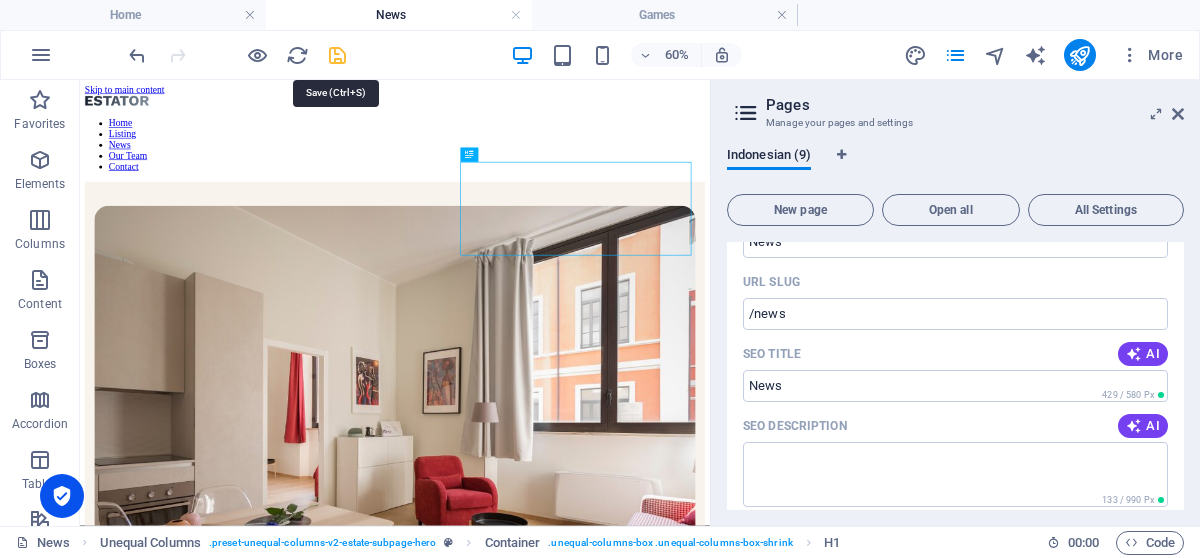 click at bounding box center (337, 55) 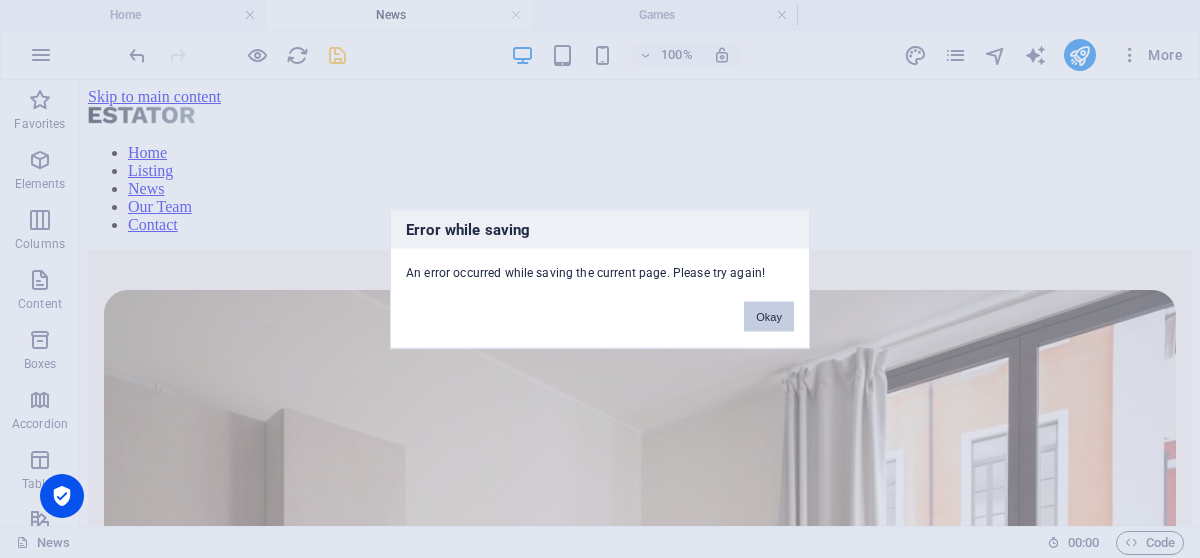 click on "Okay" at bounding box center [769, 317] 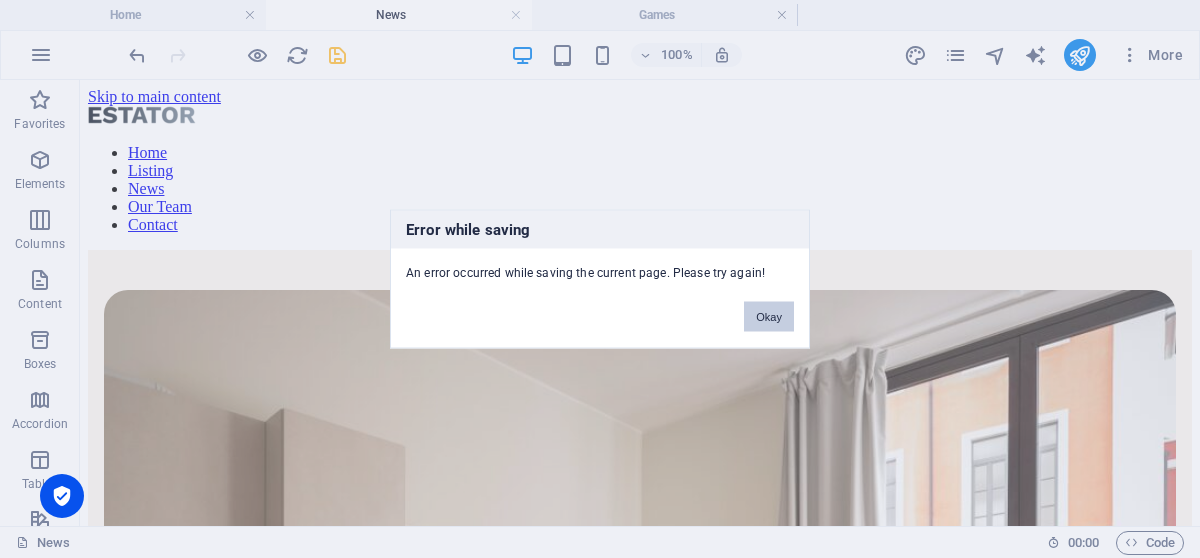 click on "Okay" at bounding box center [769, 317] 